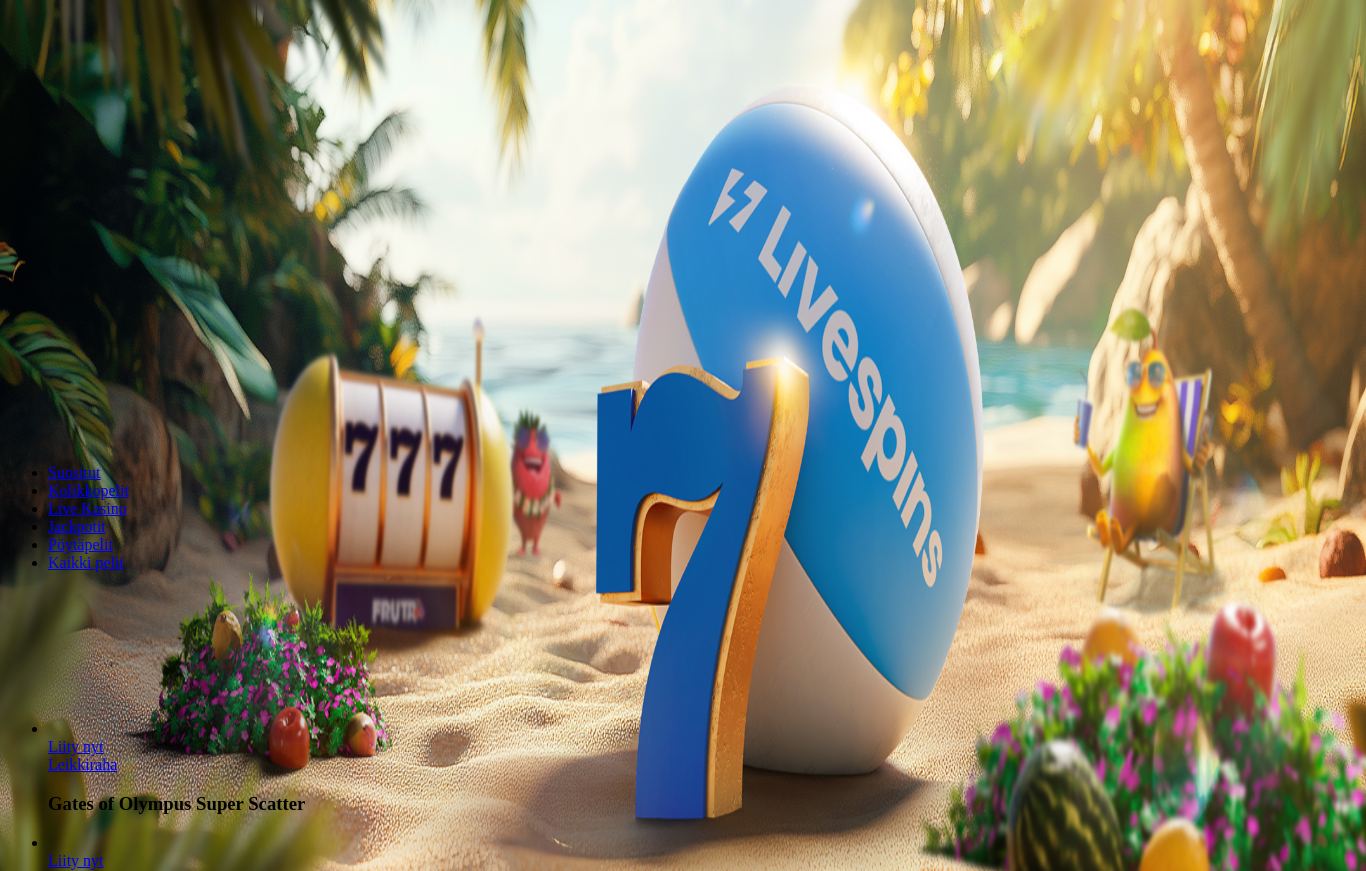 scroll, scrollTop: 0, scrollLeft: 0, axis: both 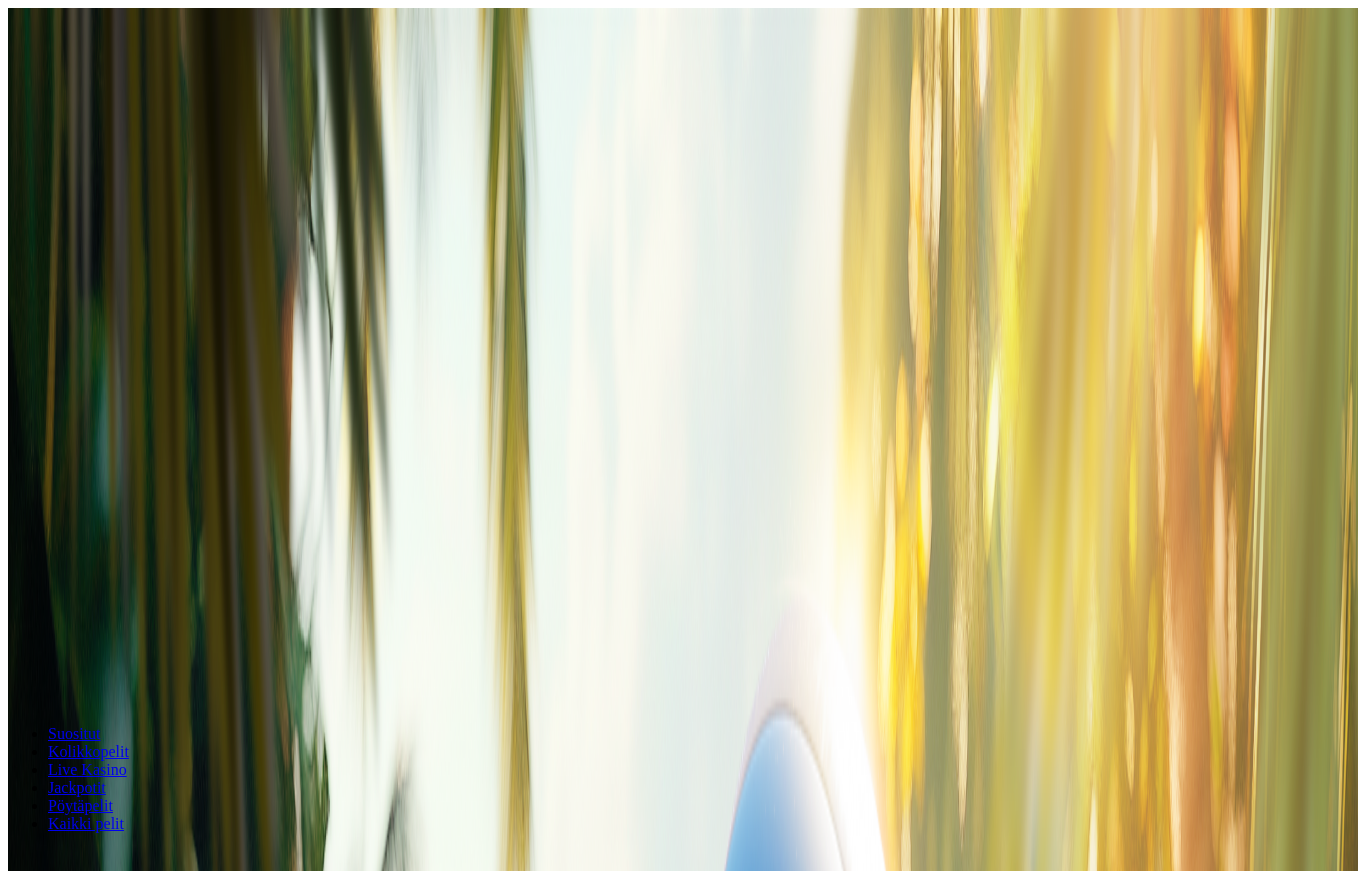 click on "Ymmärrän" at bounding box center (151, 5371) 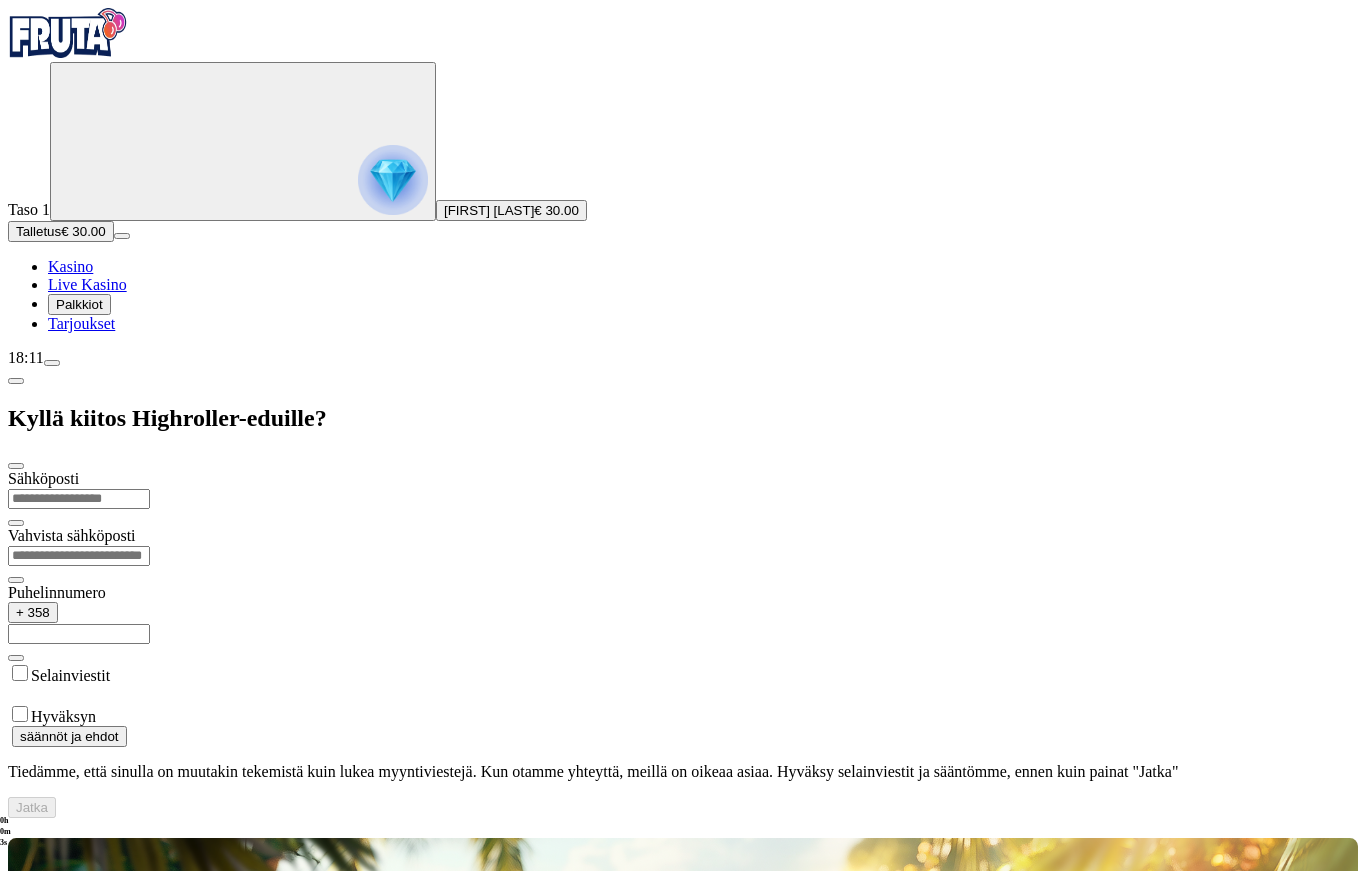 click at bounding box center [79, 499] 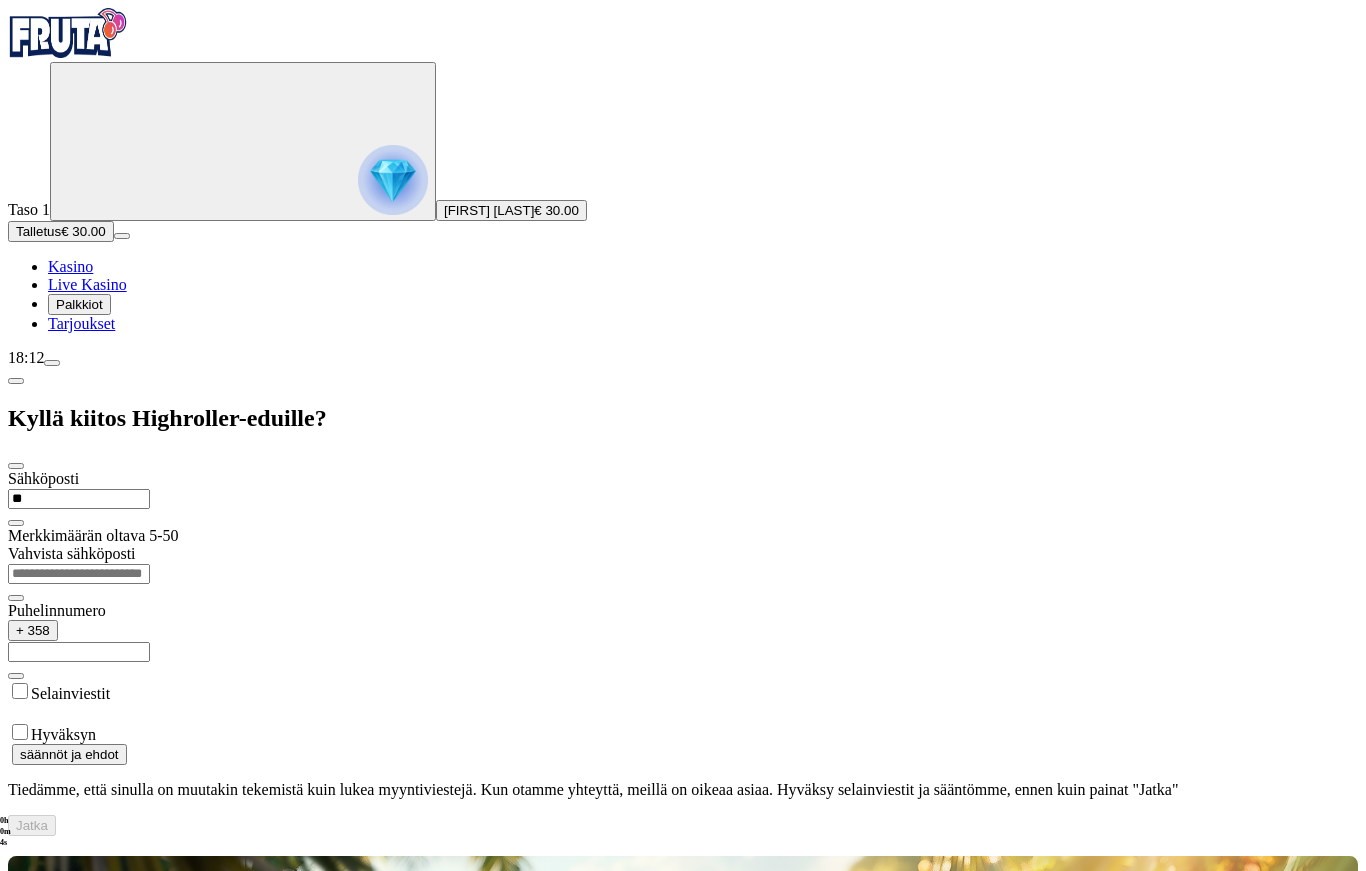 type on "***" 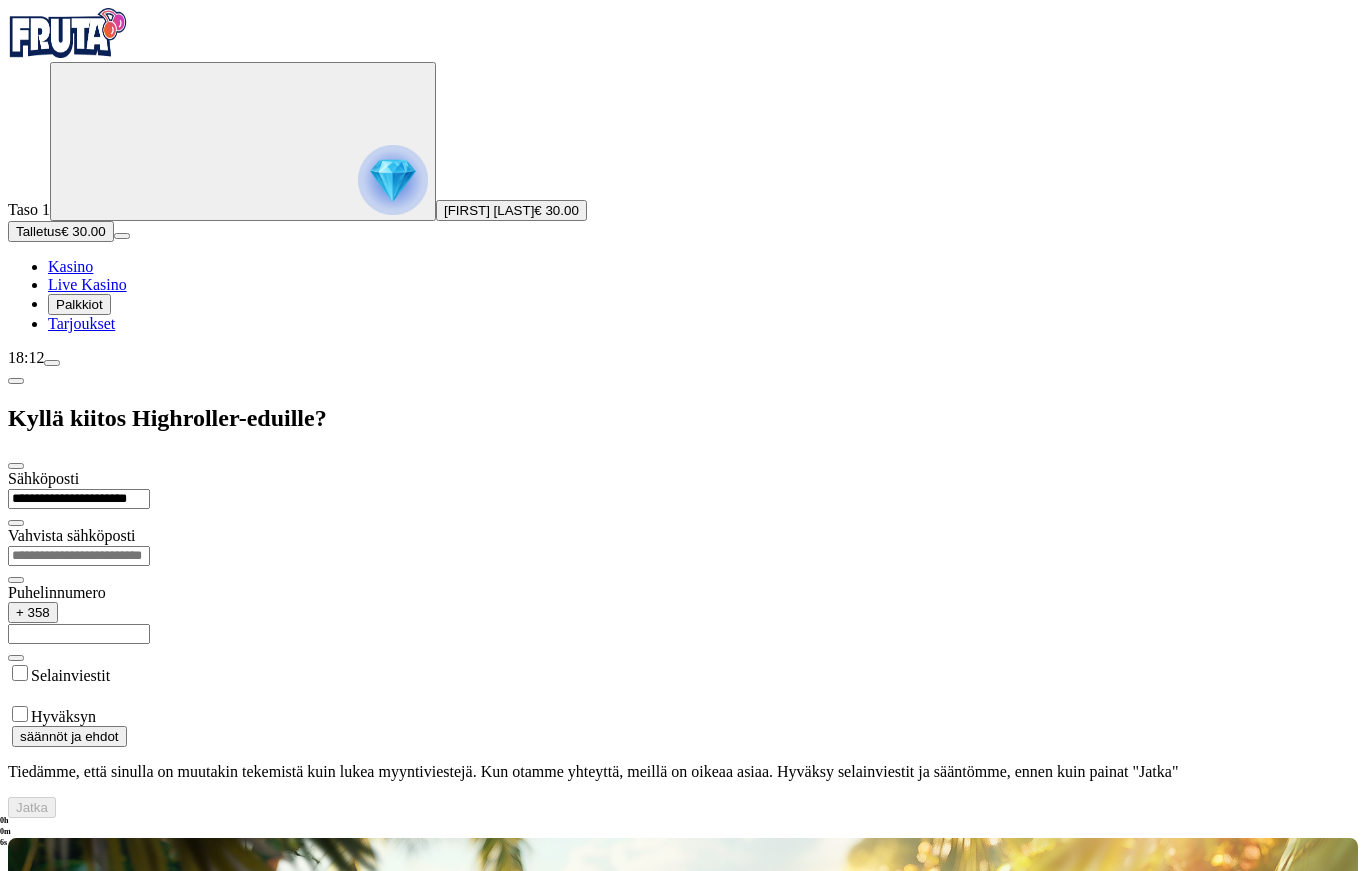 type on "**********" 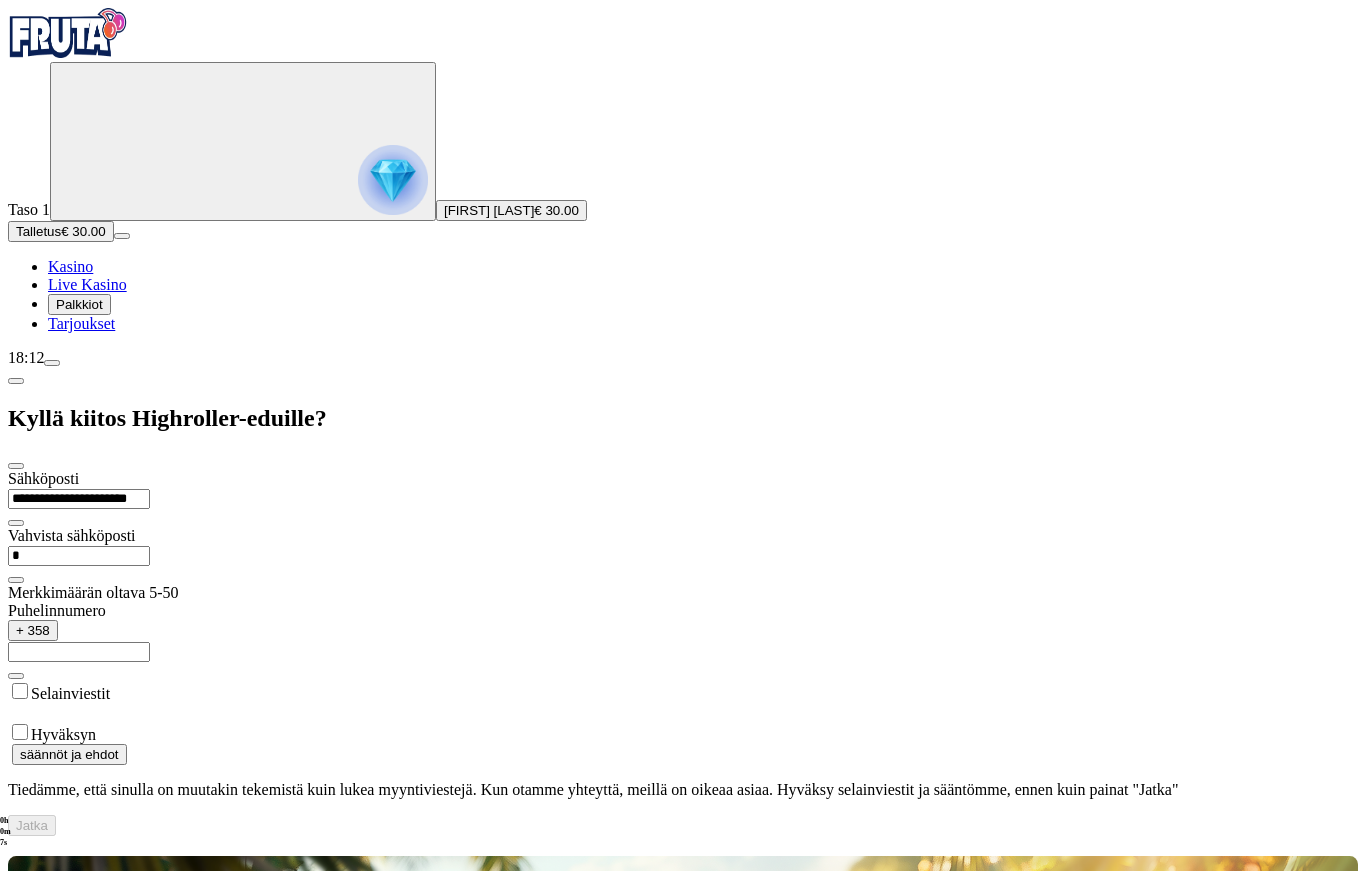type on "**" 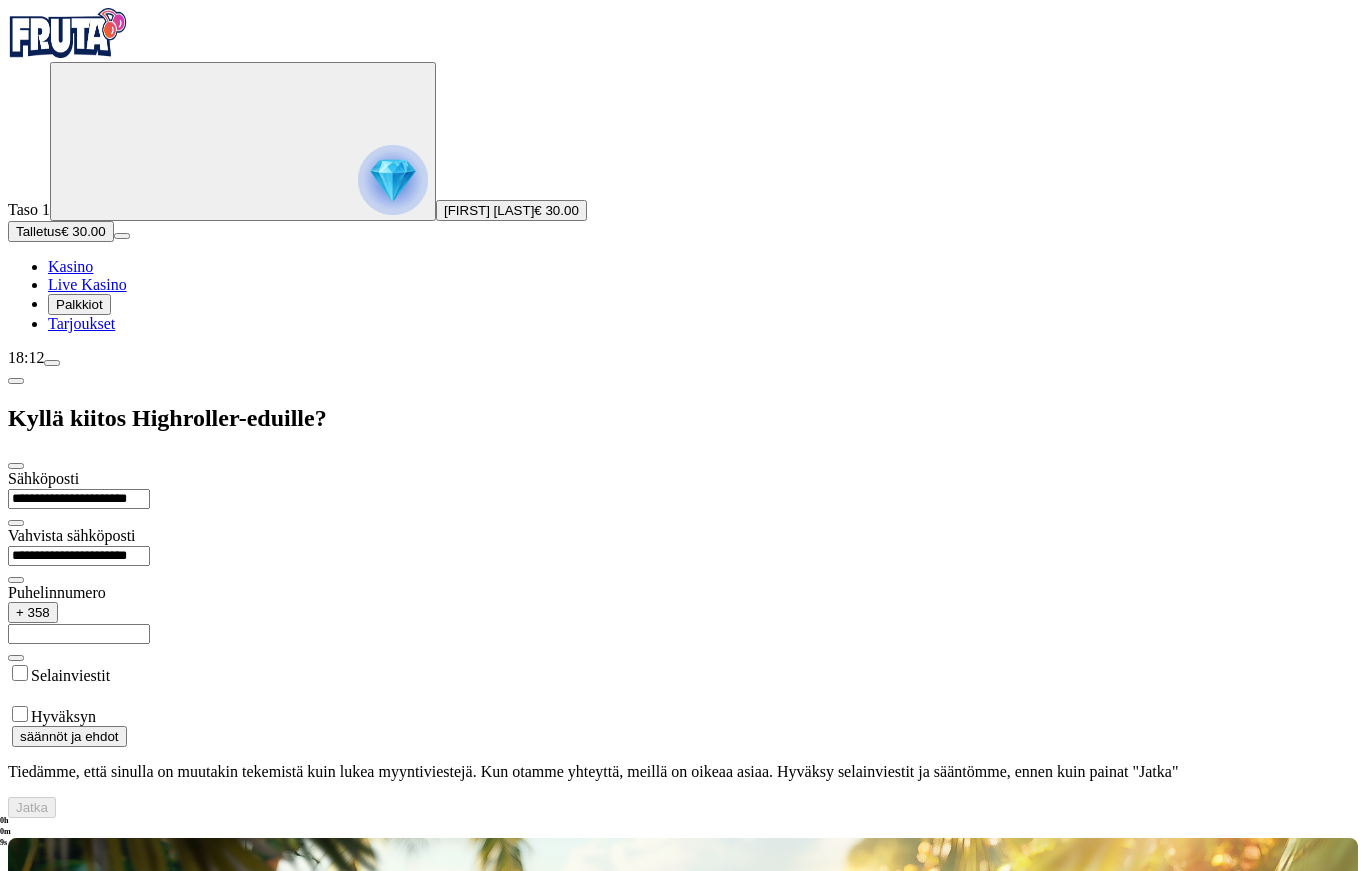 type on "**********" 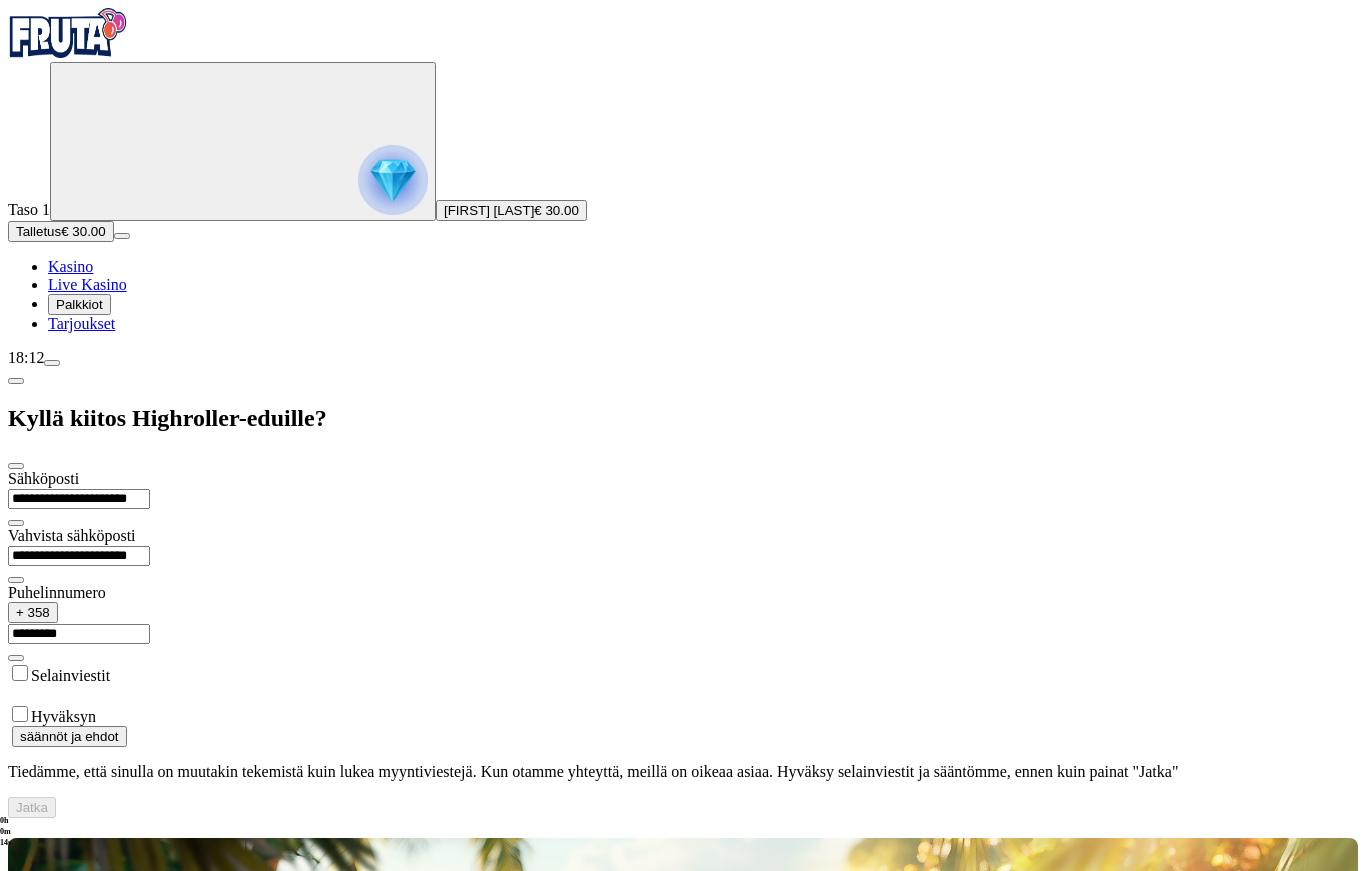 type on "*********" 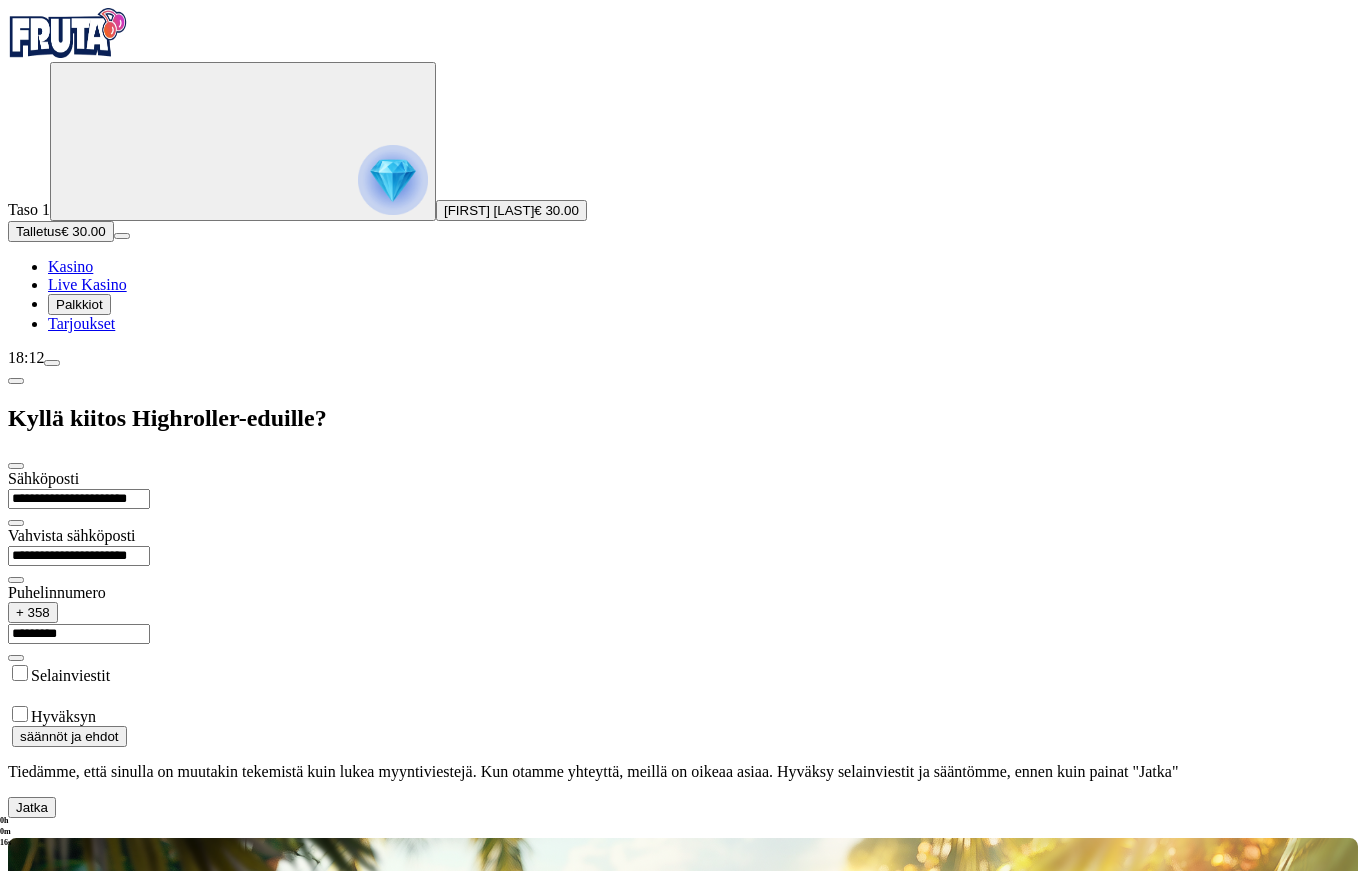 click on "Jatka" at bounding box center [32, 807] 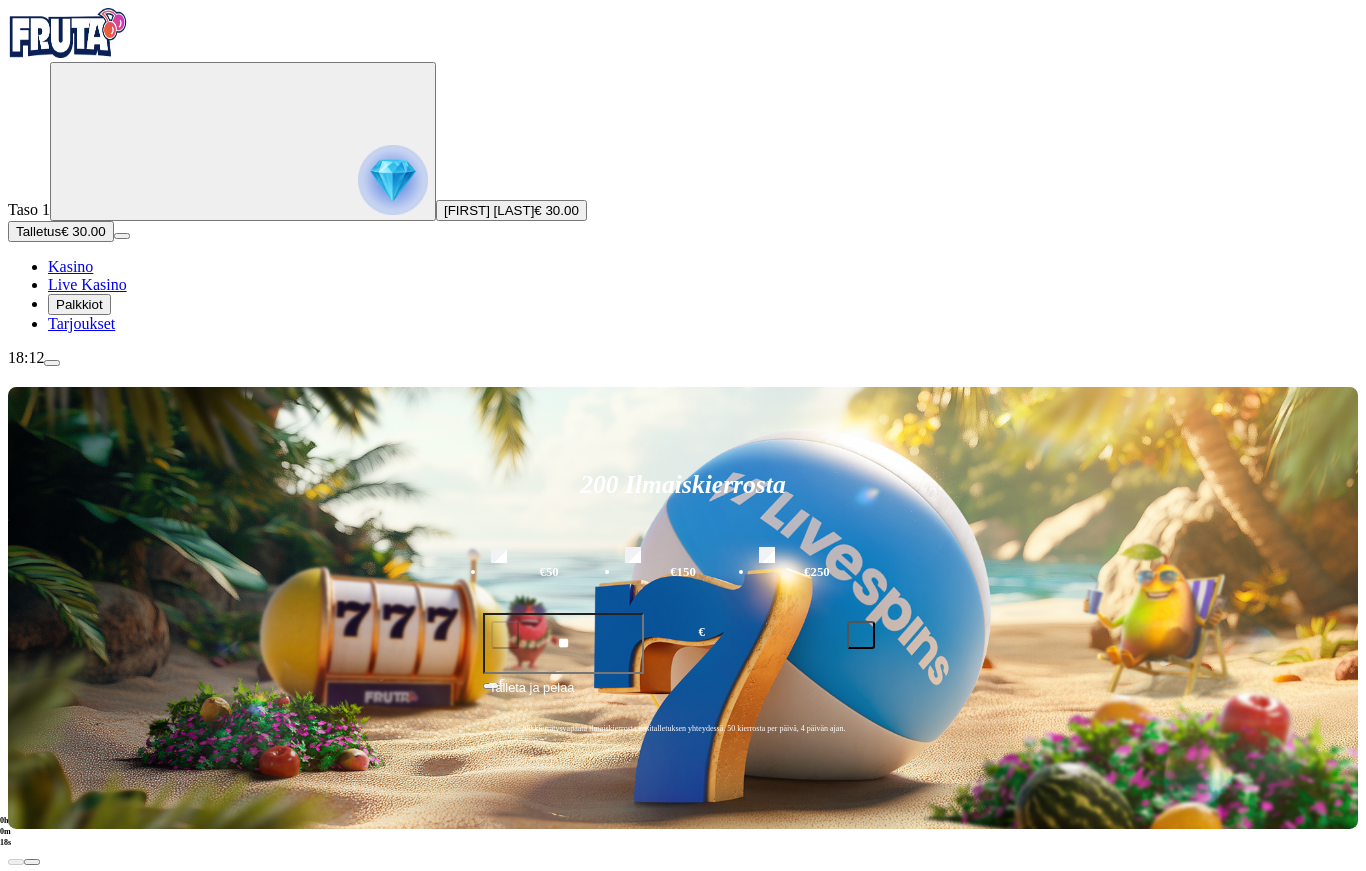 click on "Myöhemmin" at bounding box center (138, 16523) 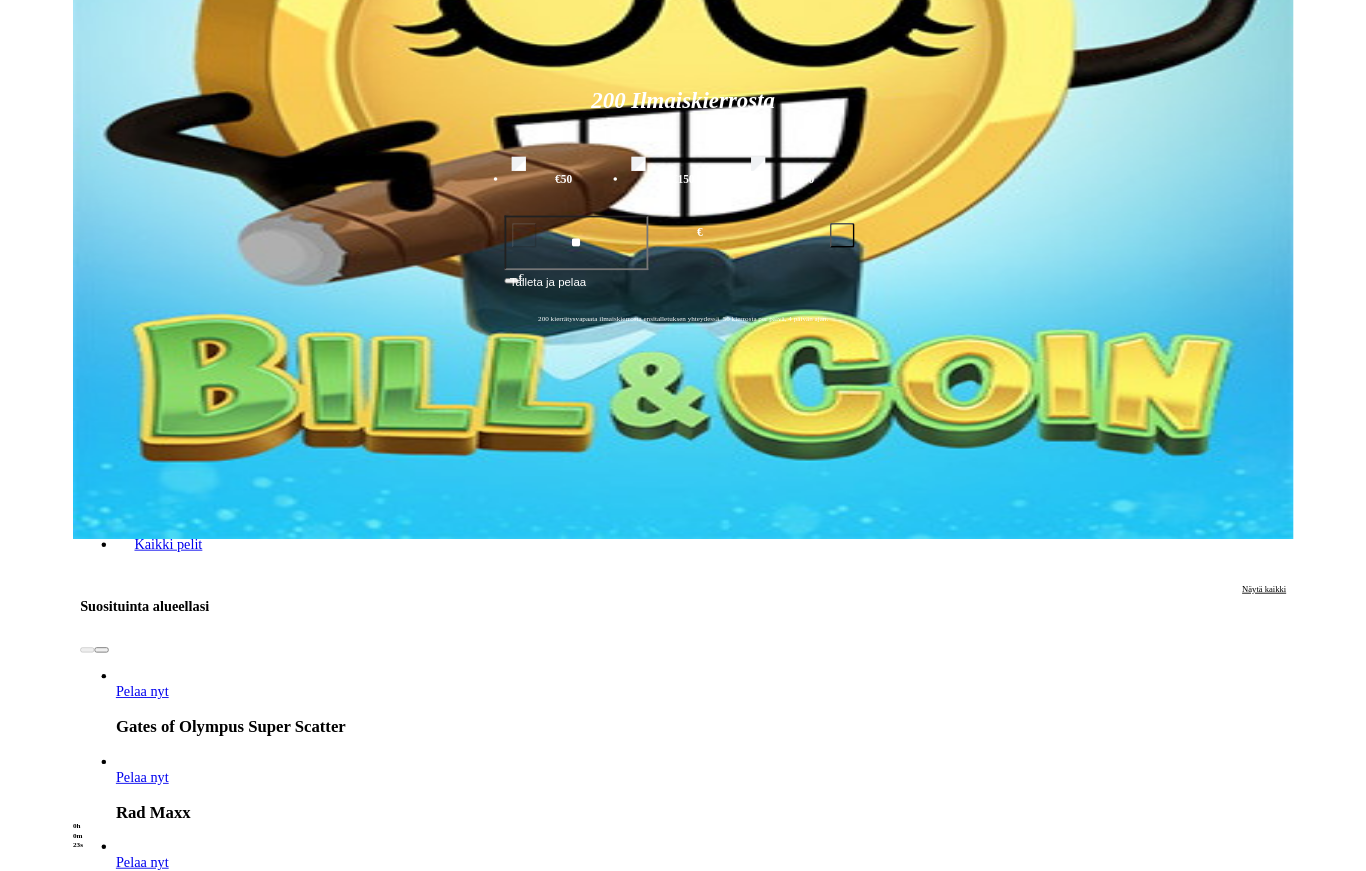 scroll, scrollTop: 354, scrollLeft: 0, axis: vertical 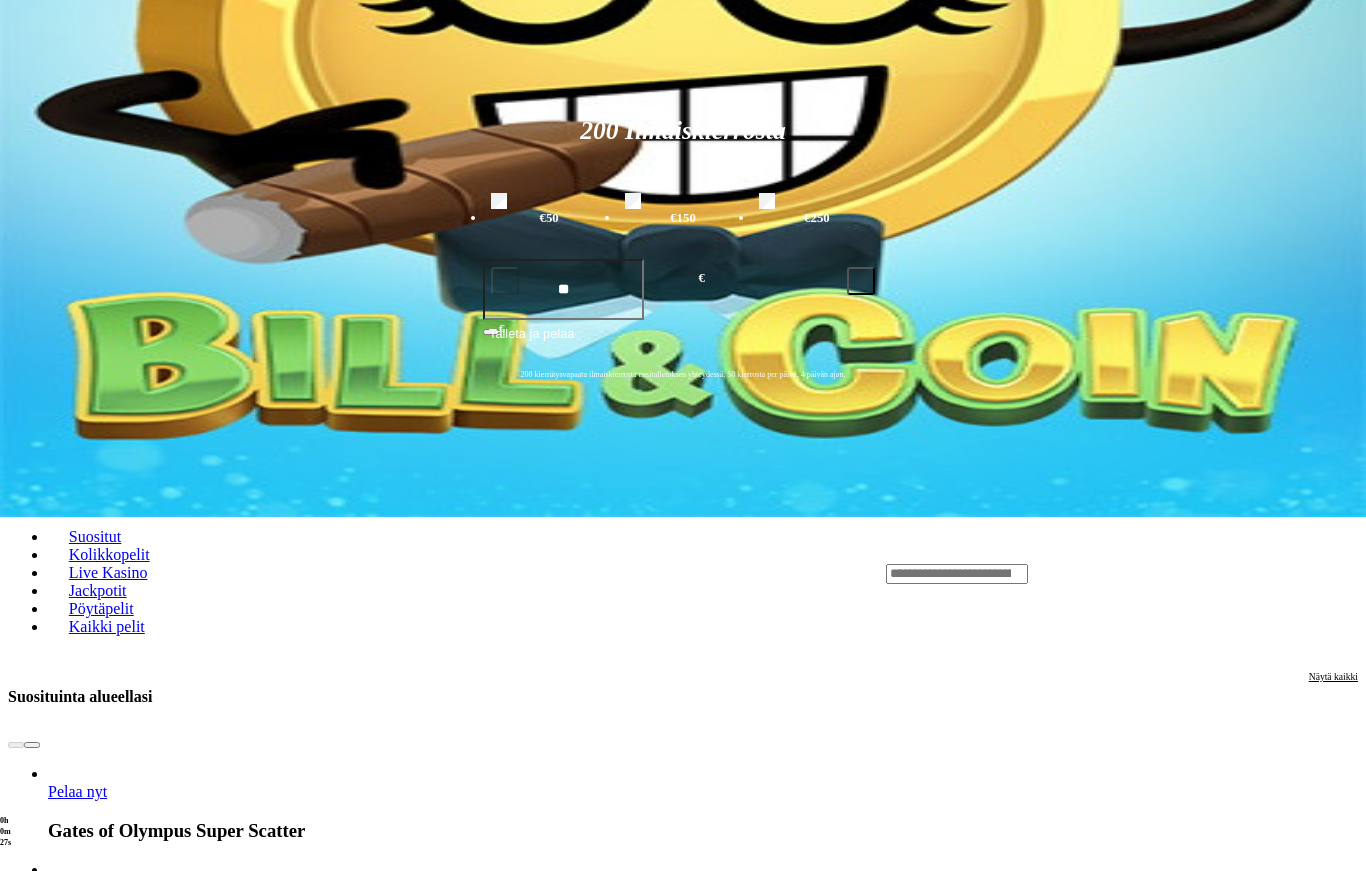 click on "Pelaa nyt" at bounding box center [77, 1948] 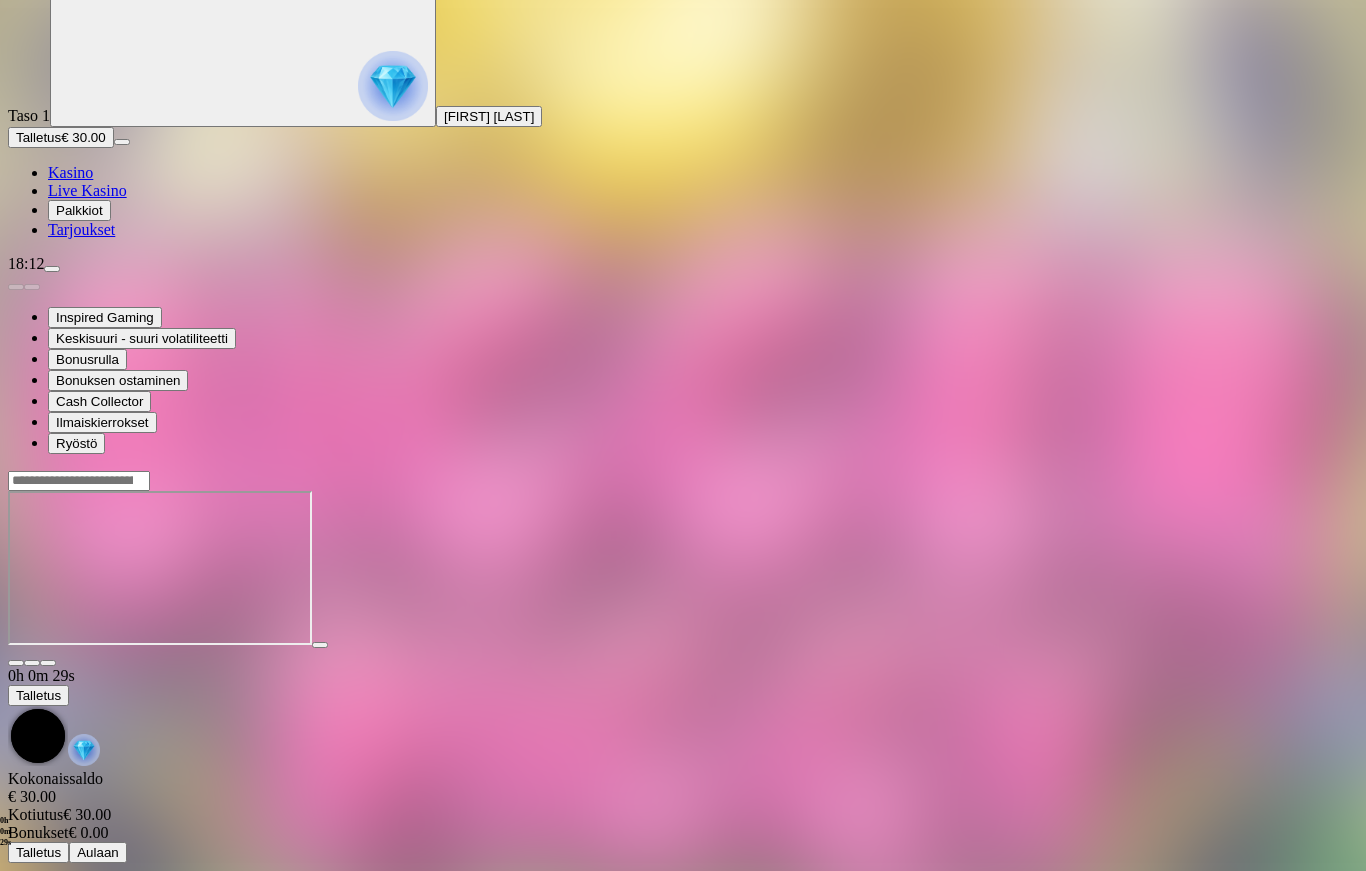scroll, scrollTop: 0, scrollLeft: 0, axis: both 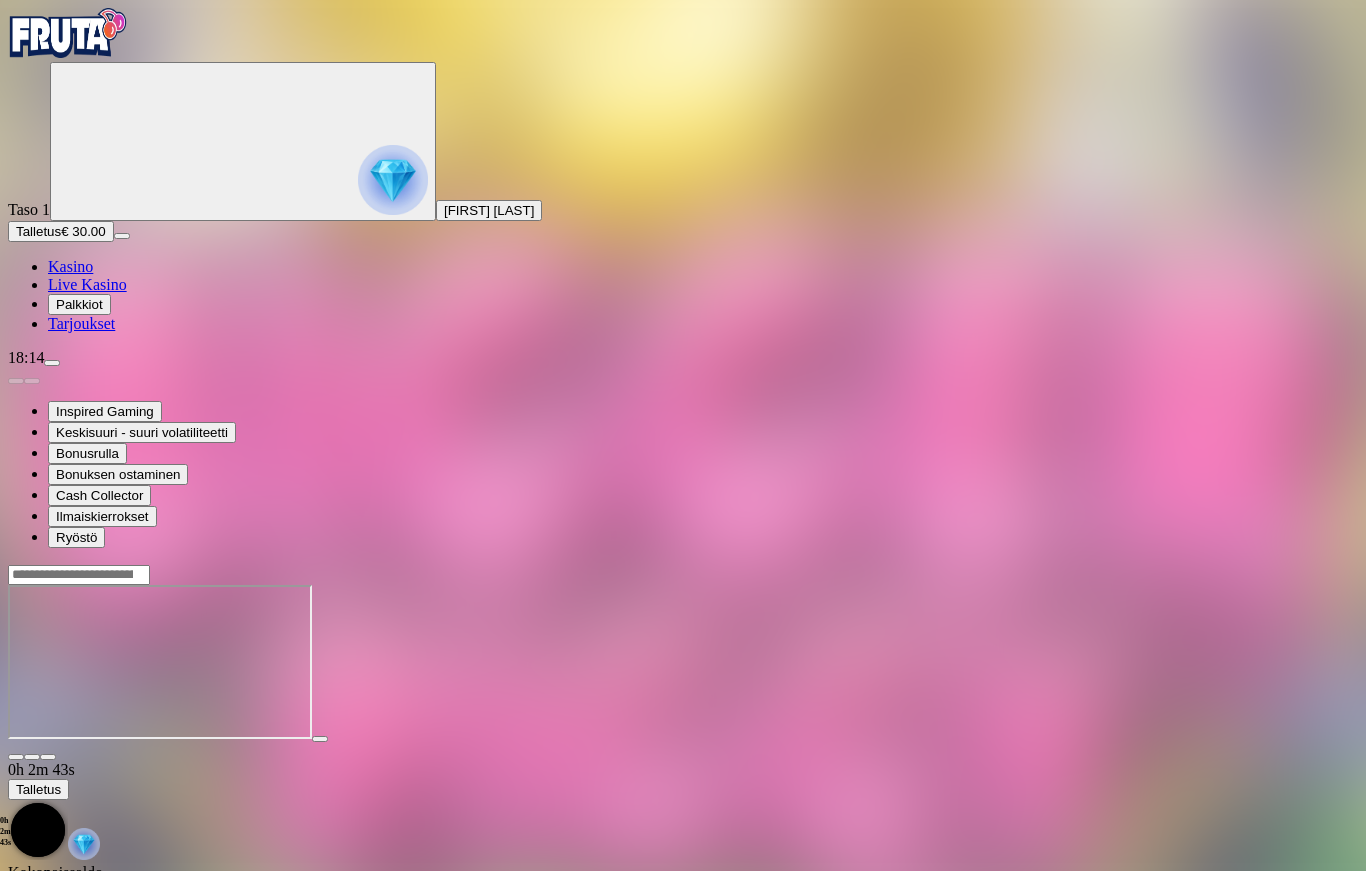 click at bounding box center (16, 757) 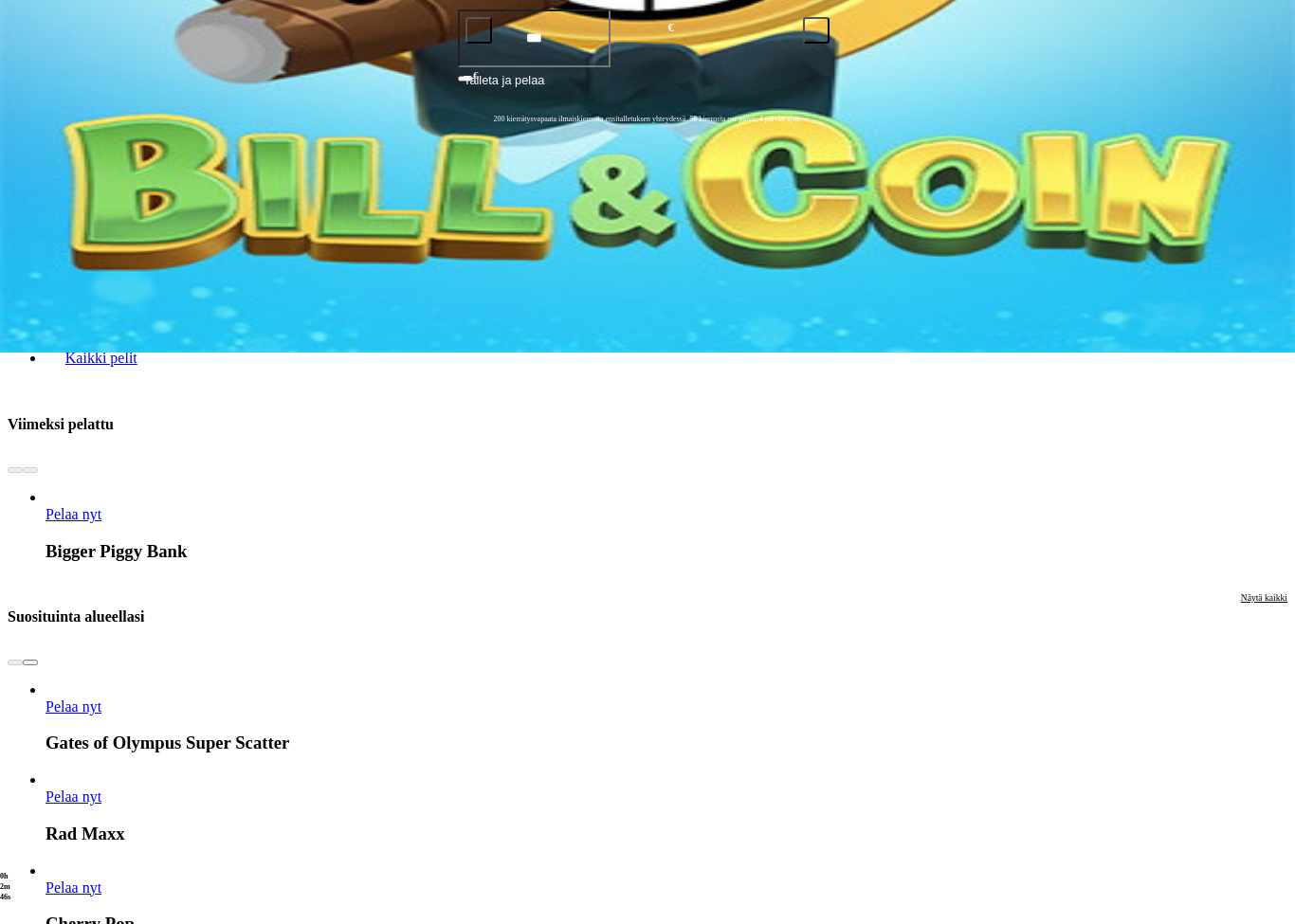 scroll, scrollTop: 743, scrollLeft: 0, axis: vertical 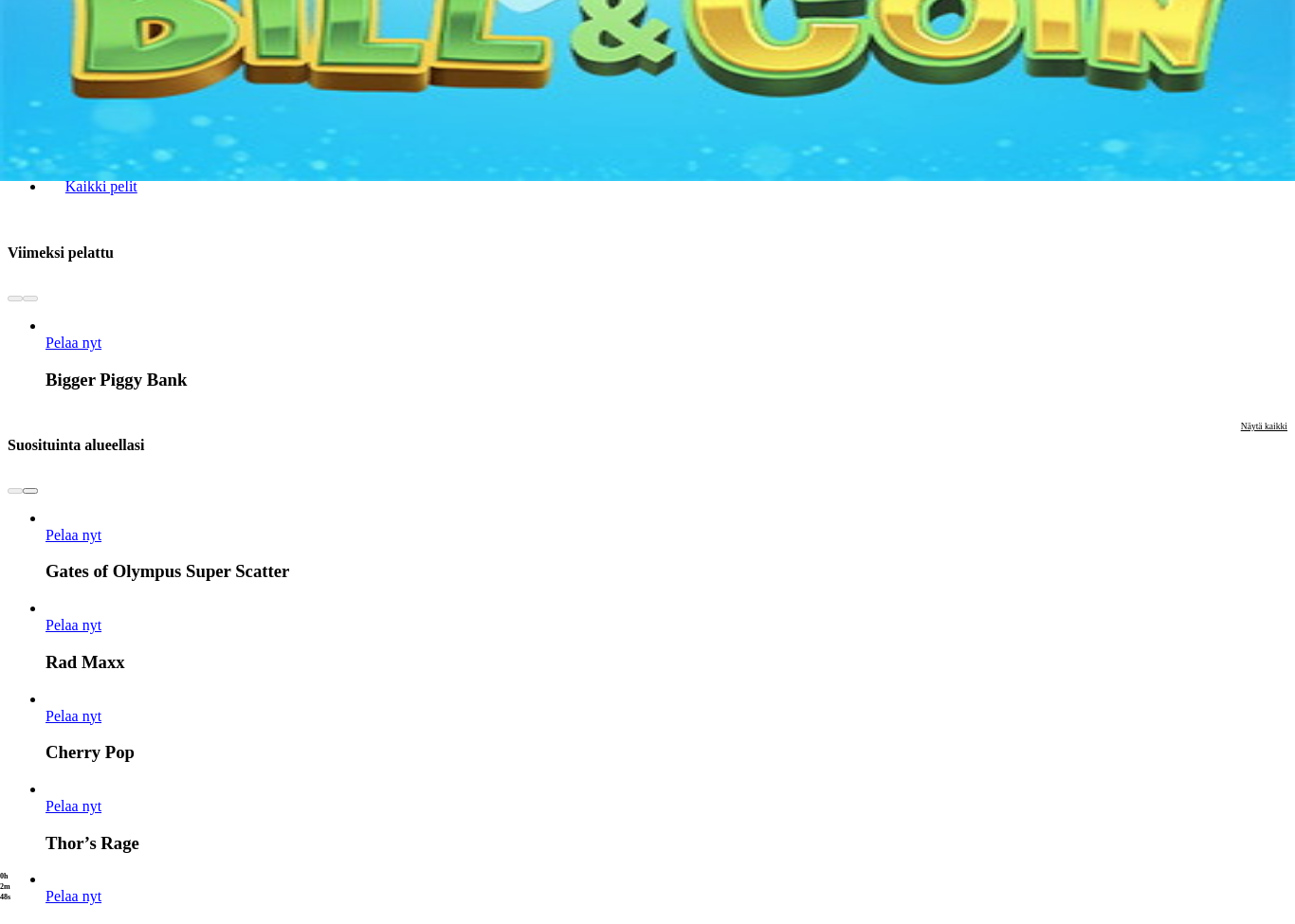 click at bounding box center [30, 1587] 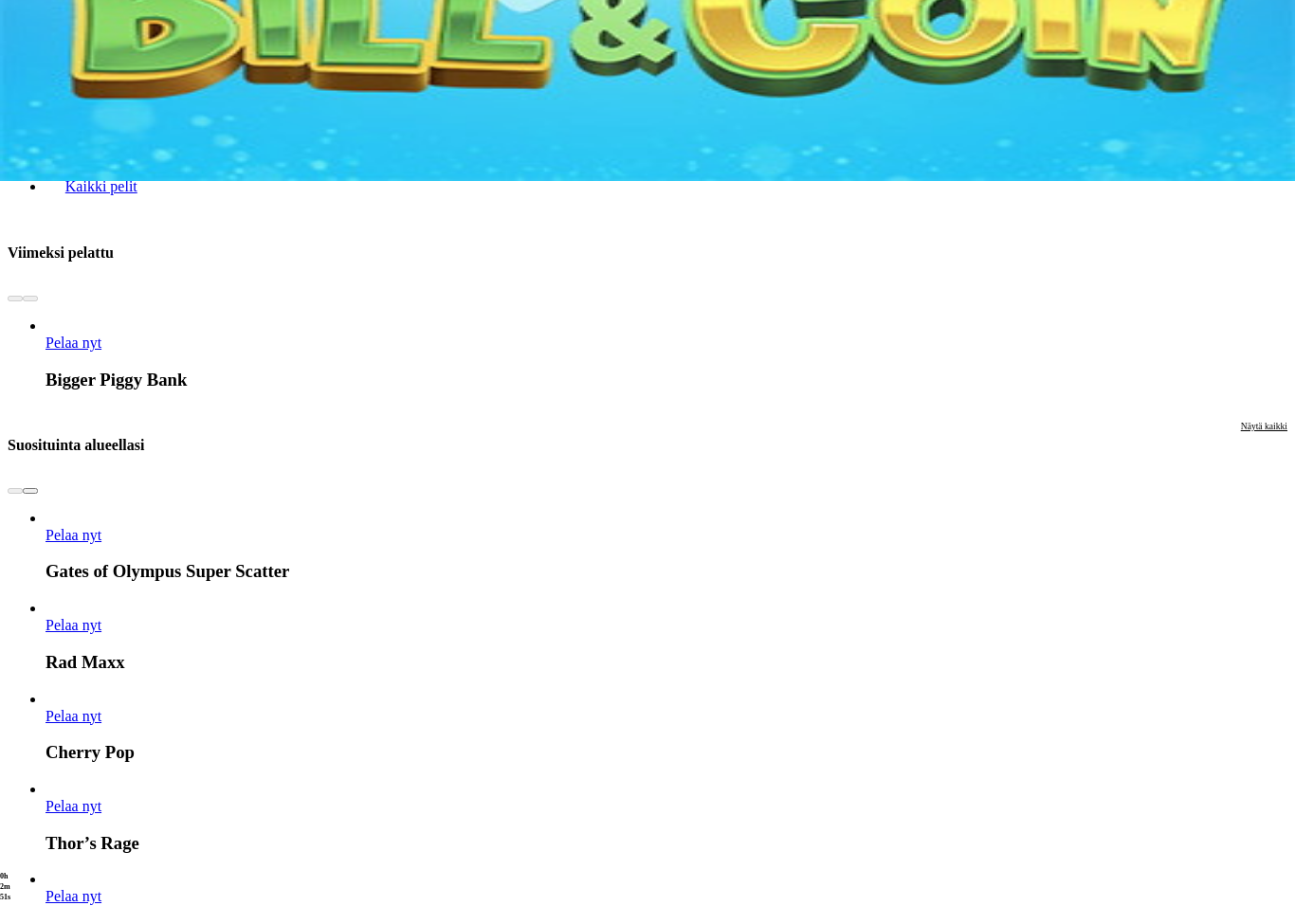 click on "Pelaa nyt" at bounding box center [-719, 2354] 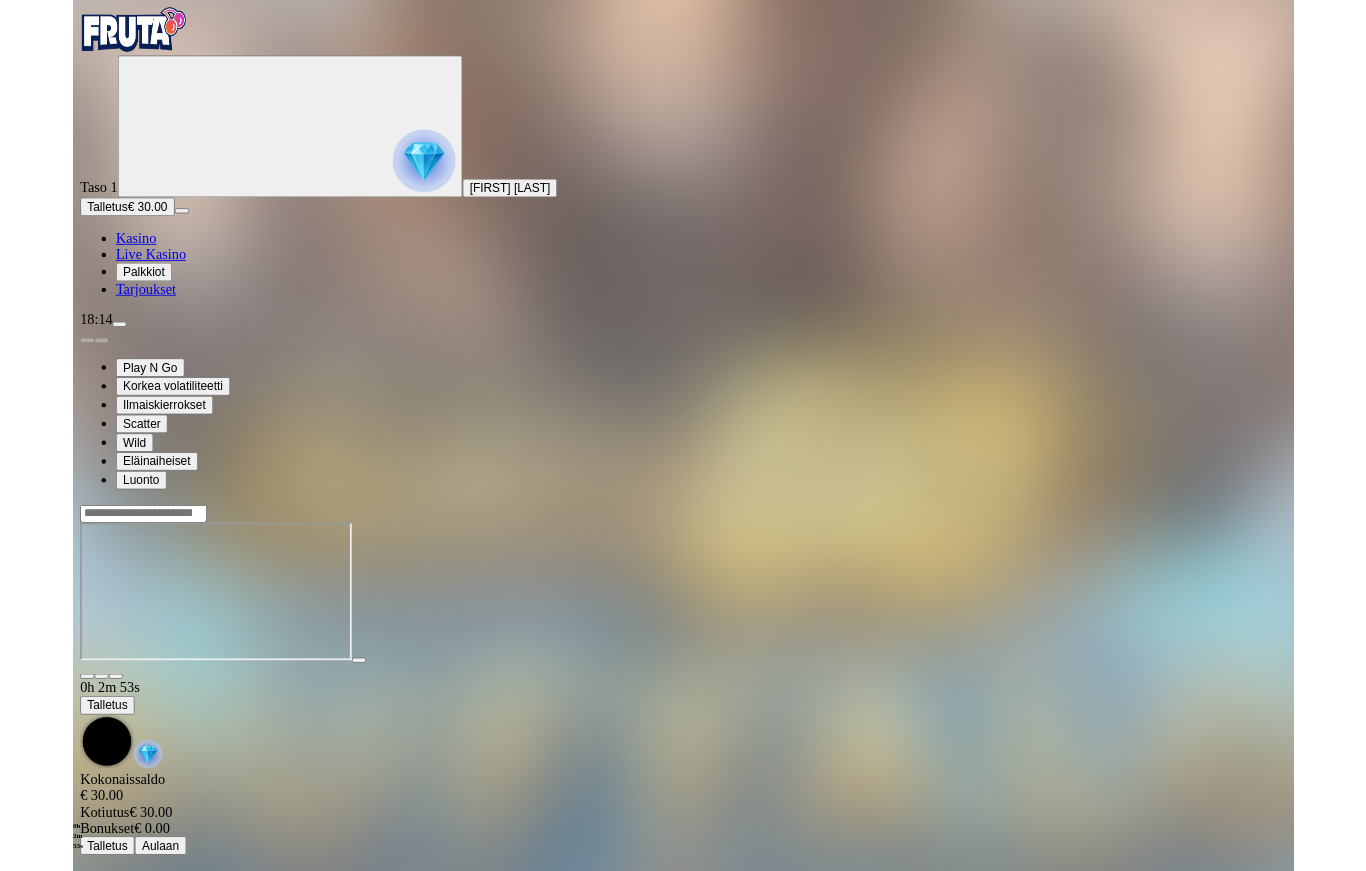 scroll, scrollTop: 0, scrollLeft: 0, axis: both 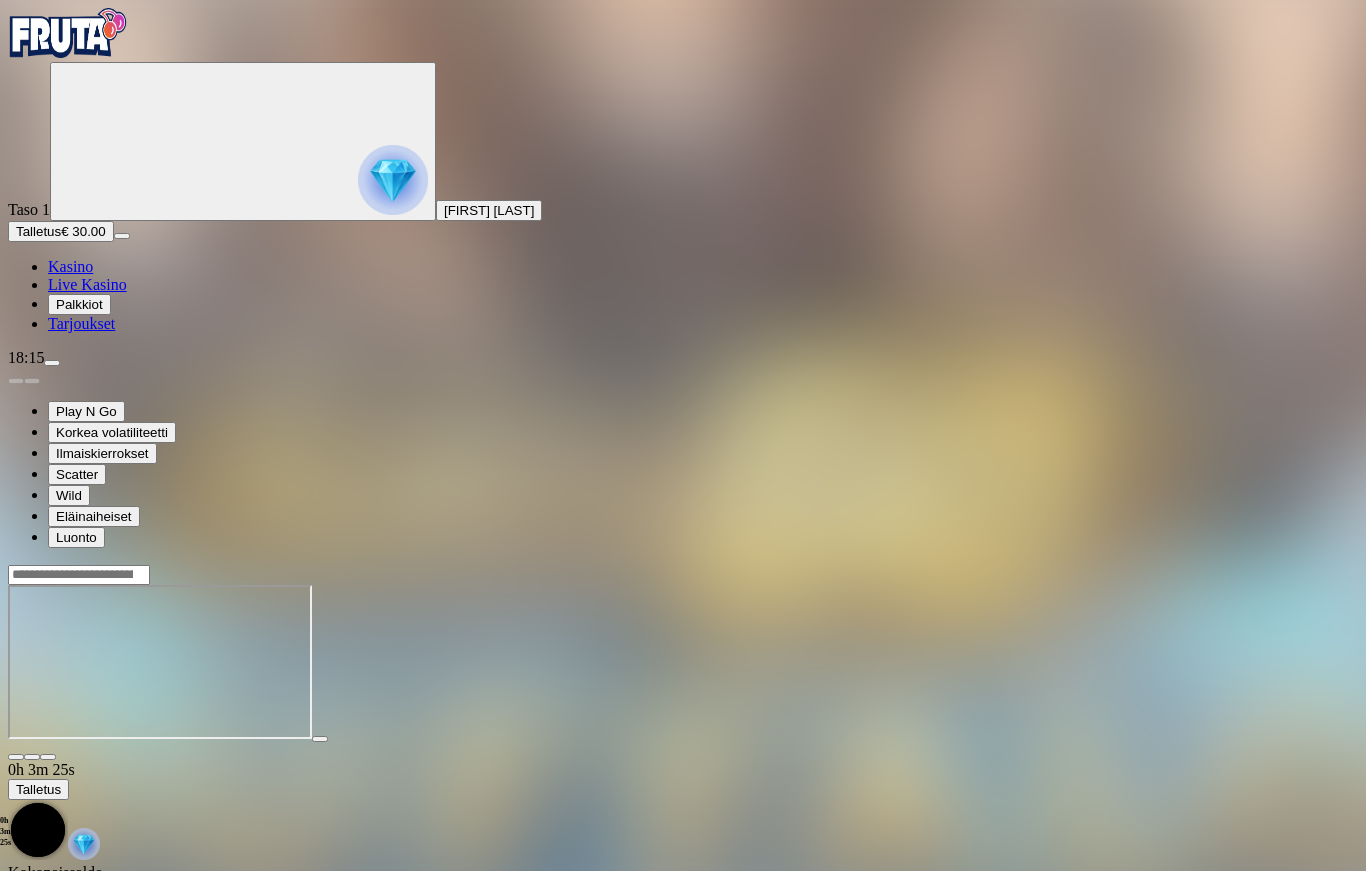 click at bounding box center (16, 757) 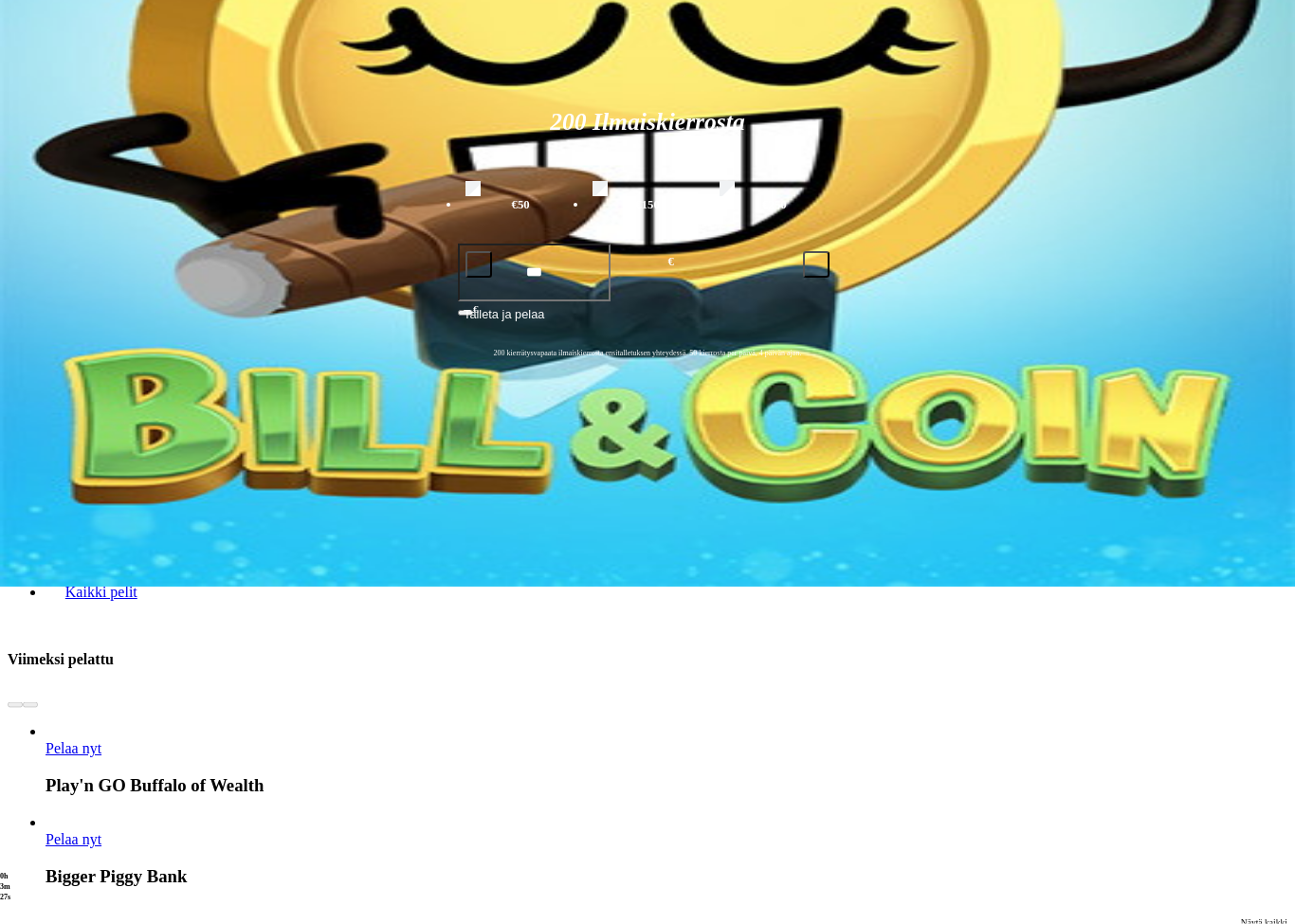 scroll, scrollTop: 449, scrollLeft: 0, axis: vertical 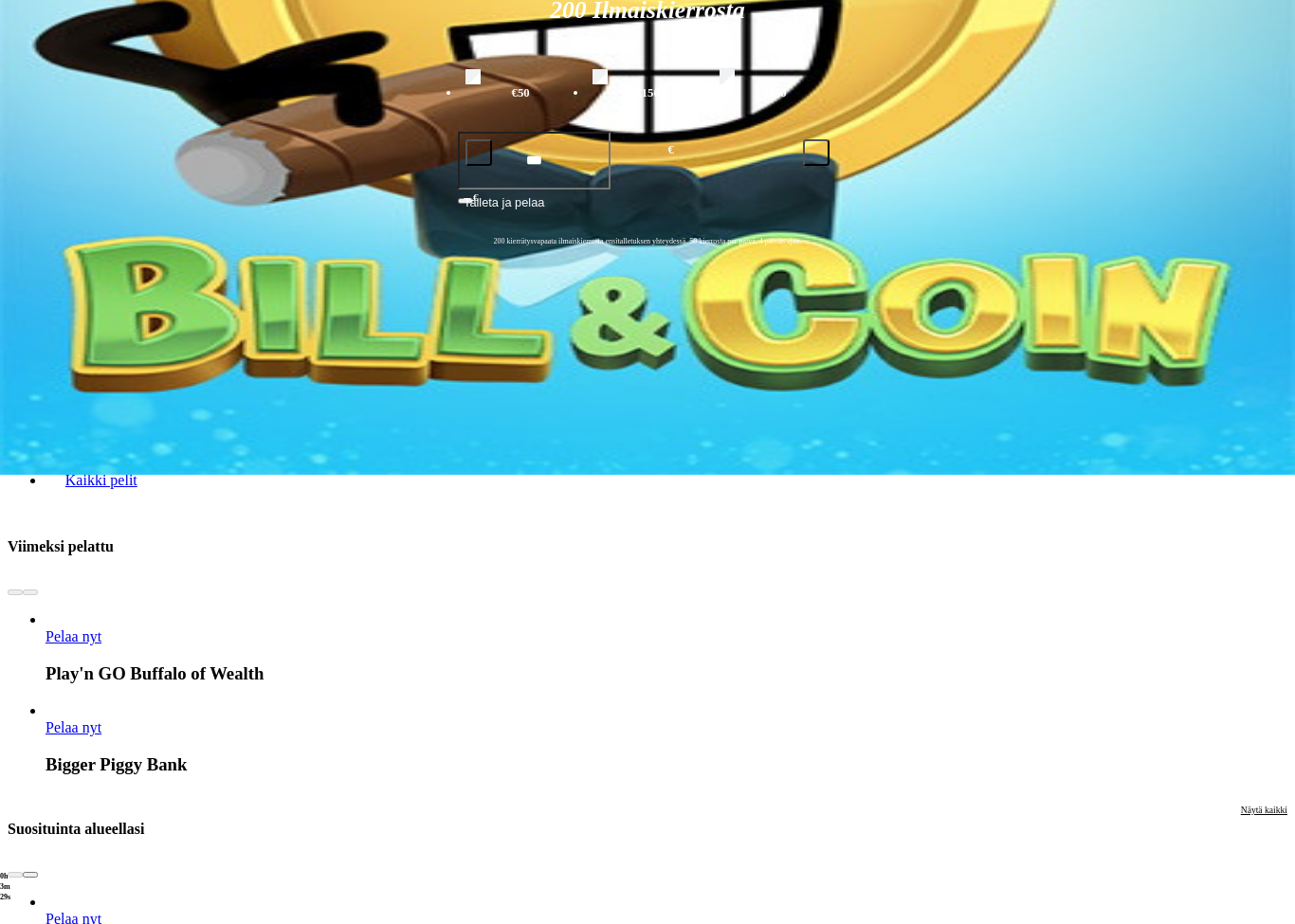click on "Pelaa nyt" at bounding box center (73, 918) 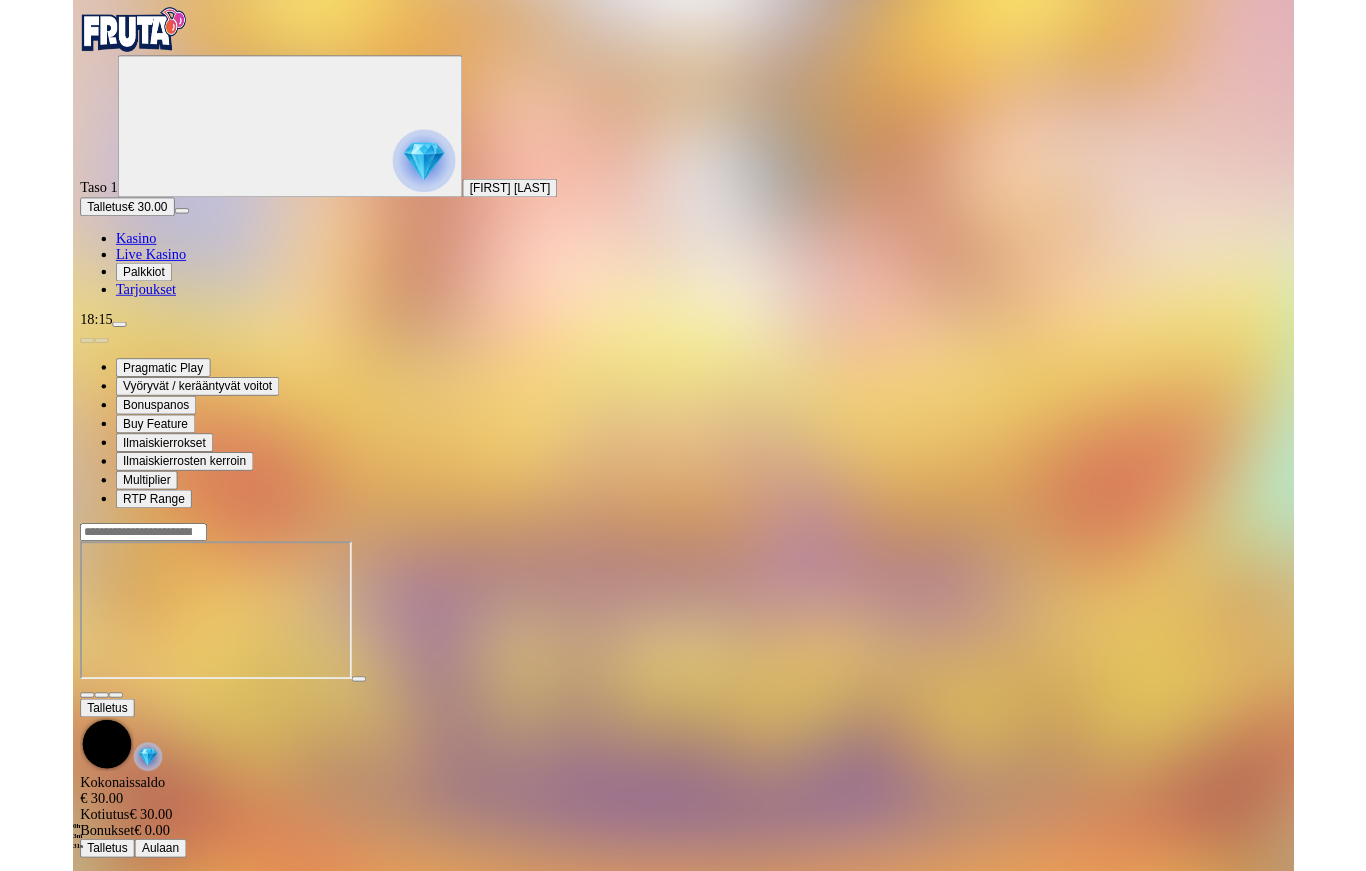 scroll, scrollTop: 0, scrollLeft: 0, axis: both 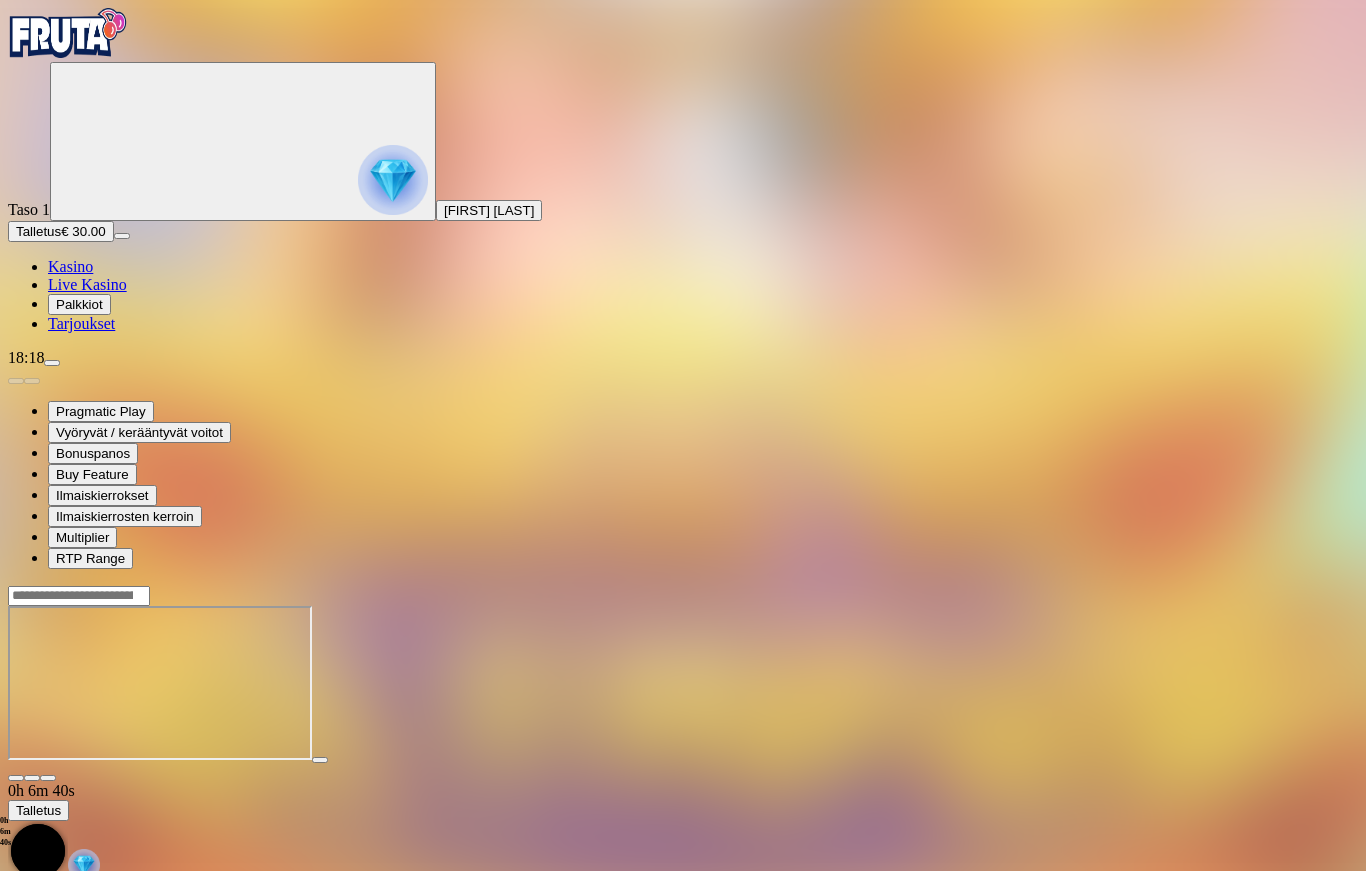 click at bounding box center (16, 778) 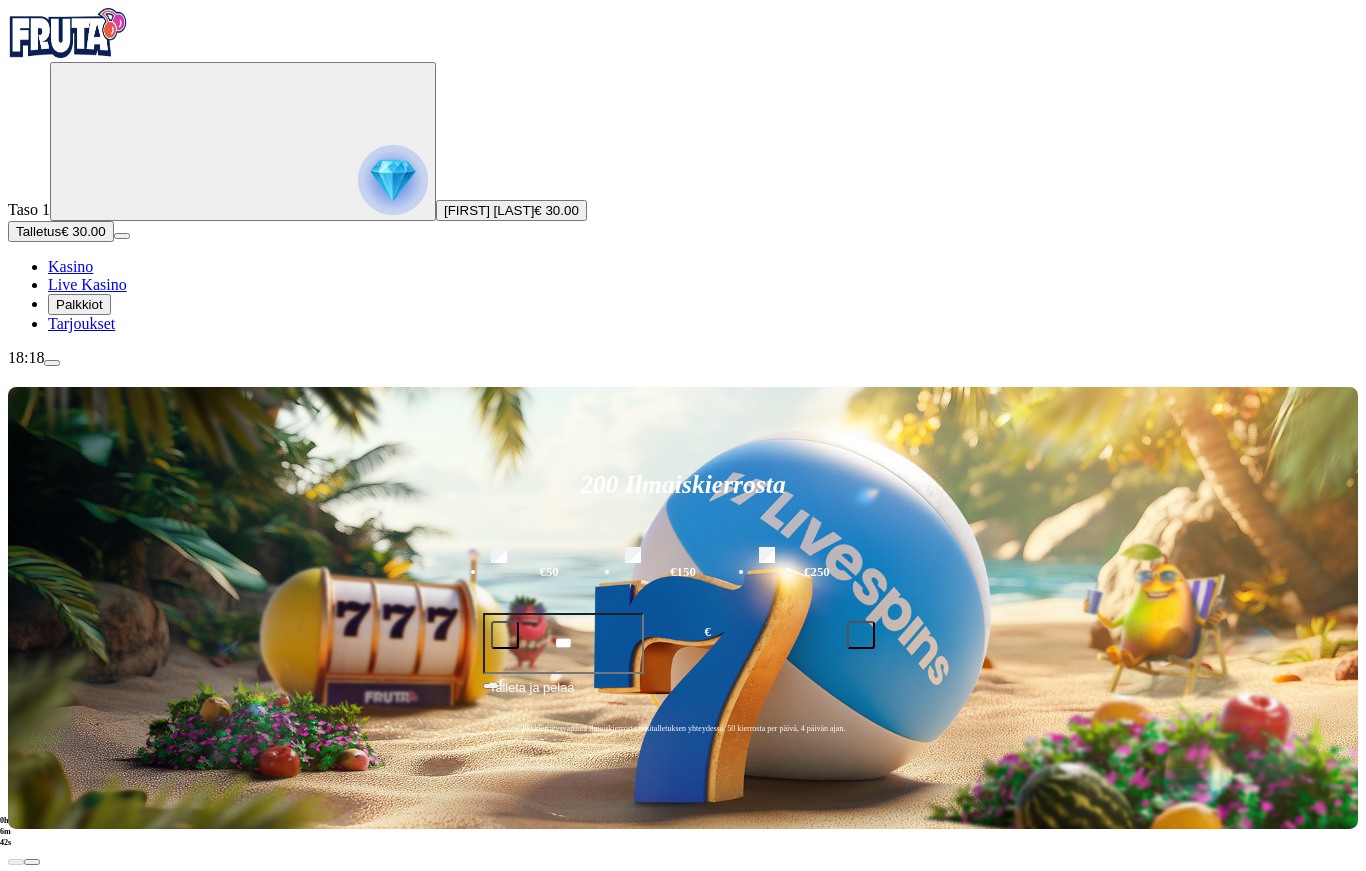 click on "Tarjoukset" at bounding box center [81, 323] 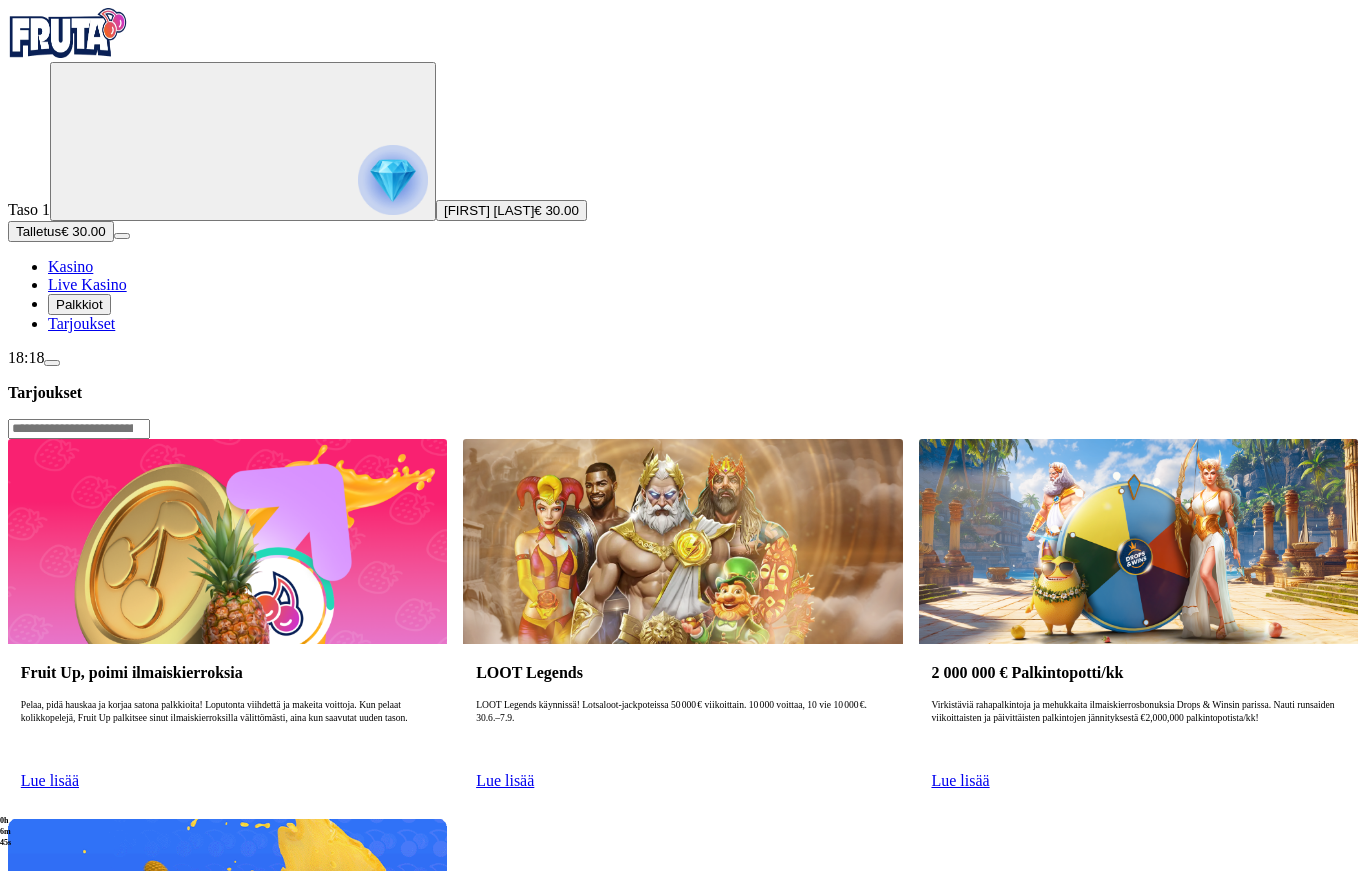 click on "Palkkiot" at bounding box center (79, 304) 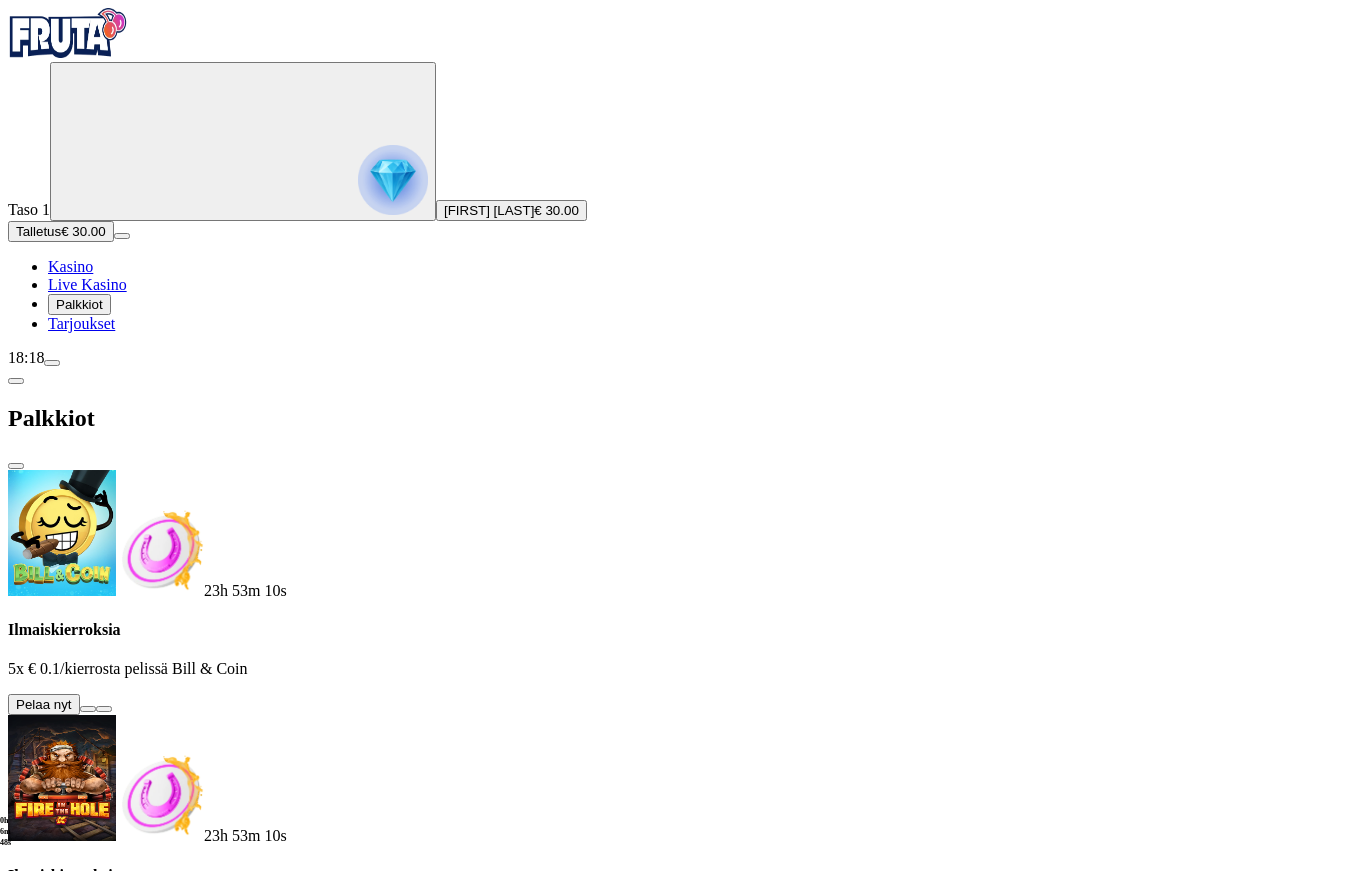 click at bounding box center (88, 709) 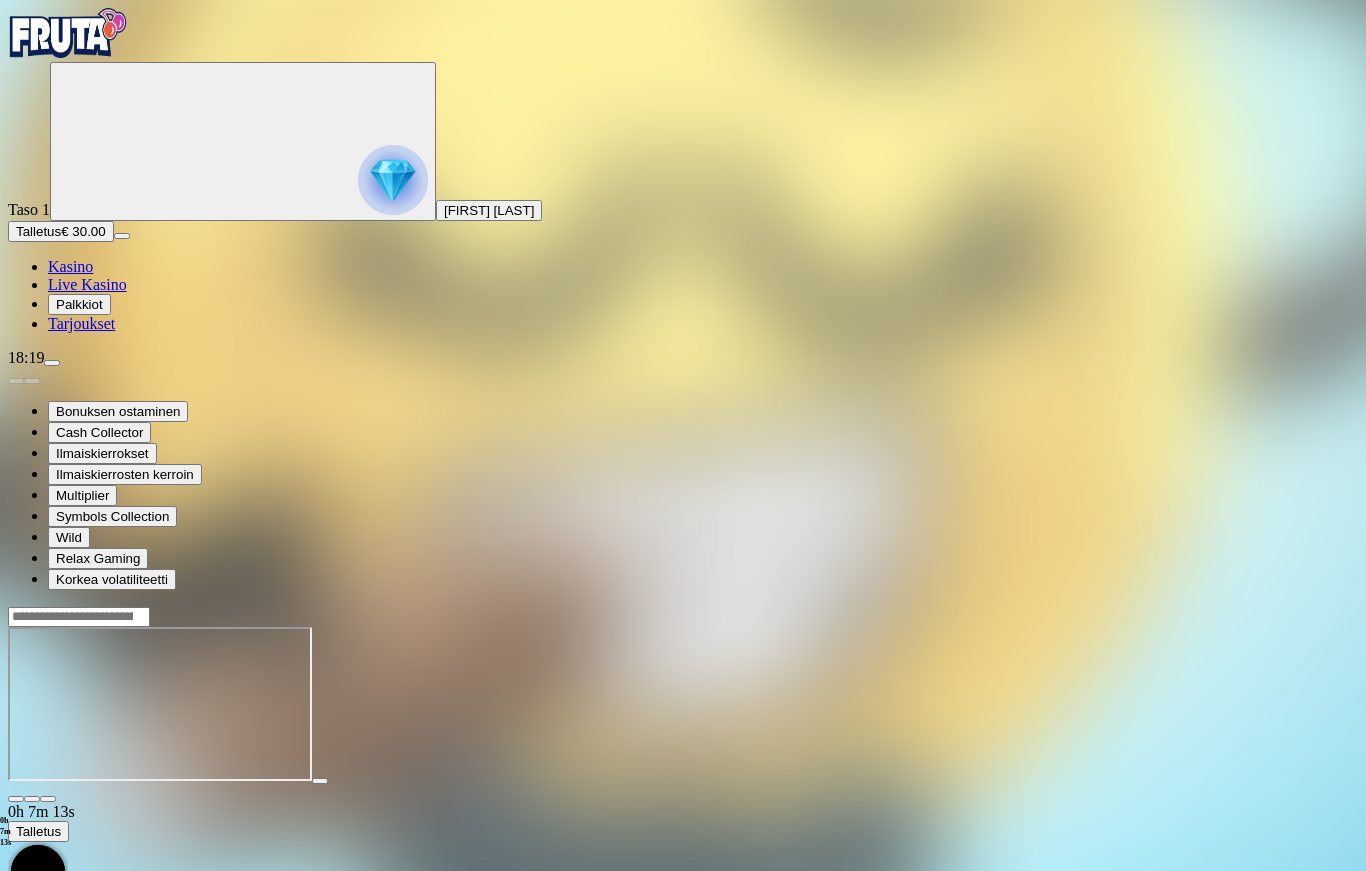 click at bounding box center (16, 799) 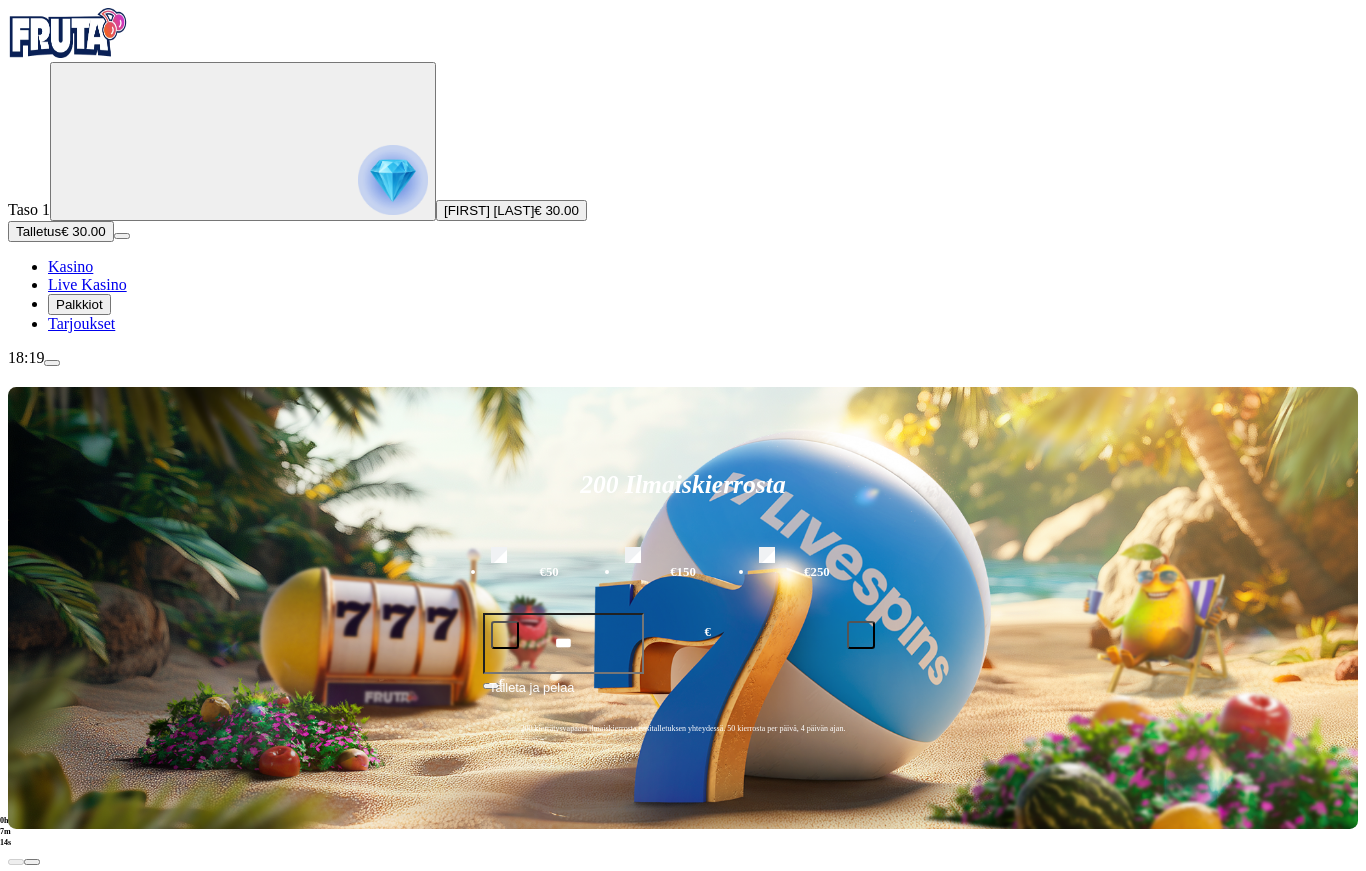 click on "Palkkiot" at bounding box center [79, 304] 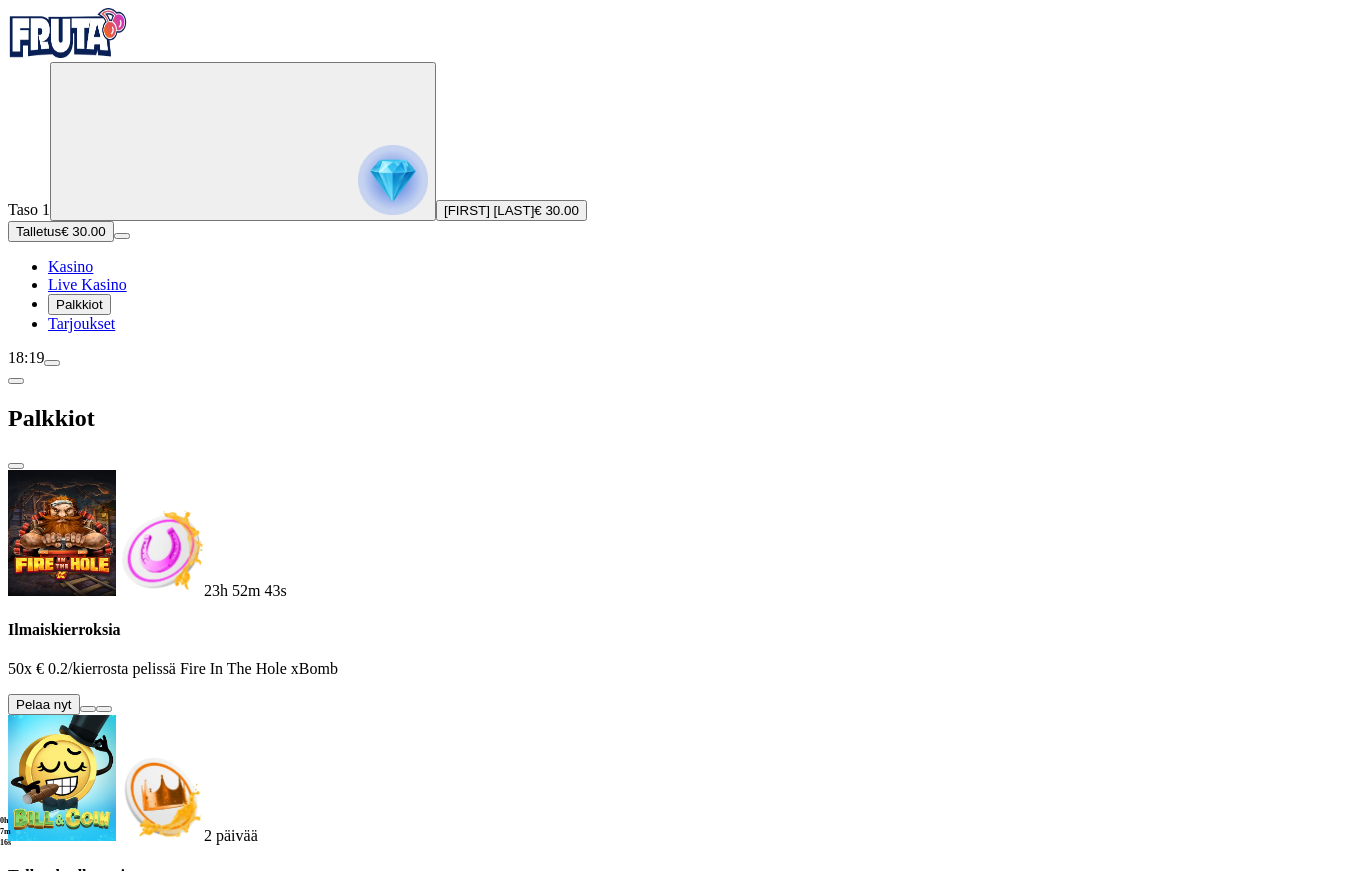 click at bounding box center [88, 709] 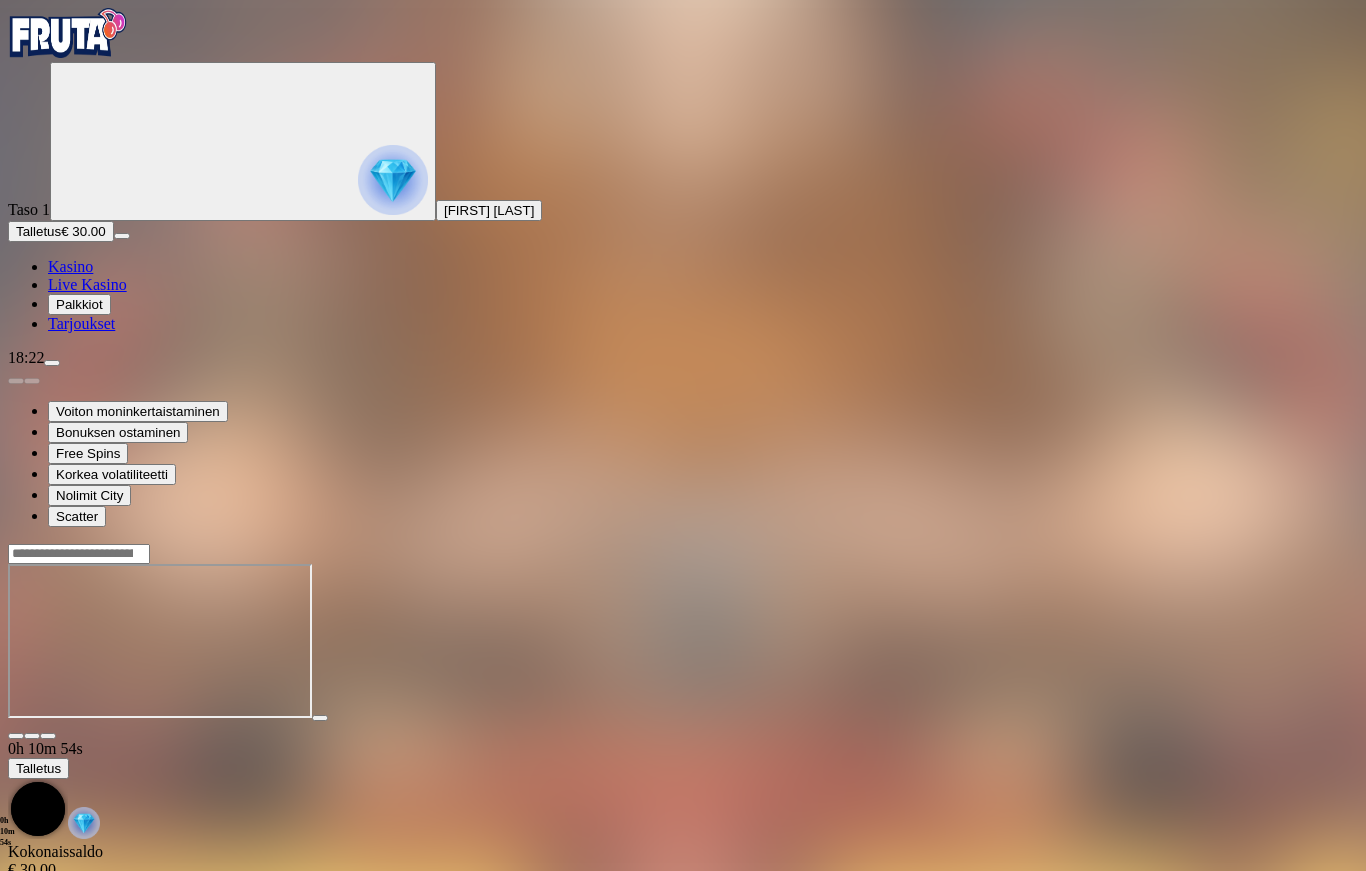 click on "Palkkiot" at bounding box center [79, 304] 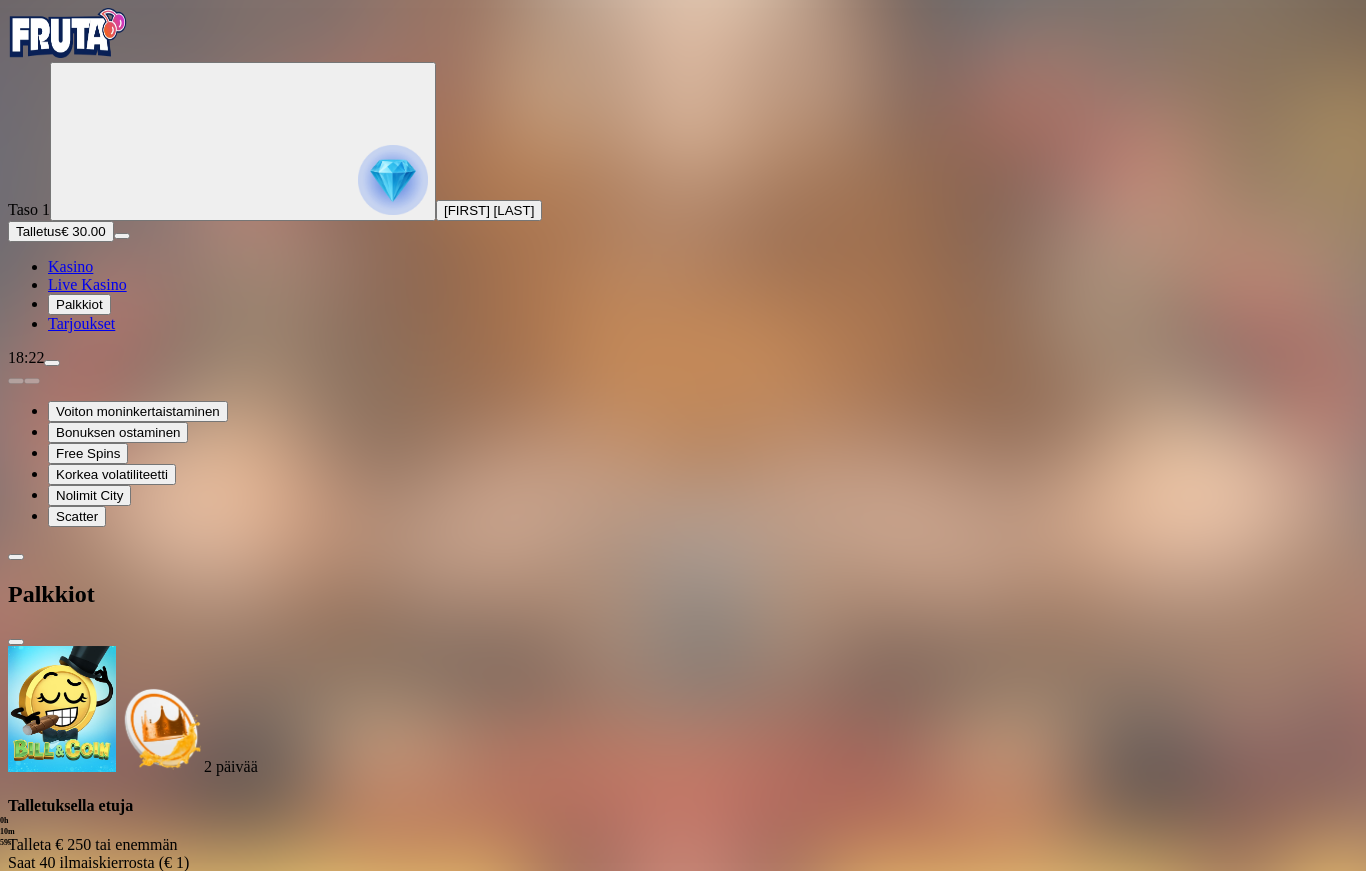 scroll, scrollTop: 0, scrollLeft: 0, axis: both 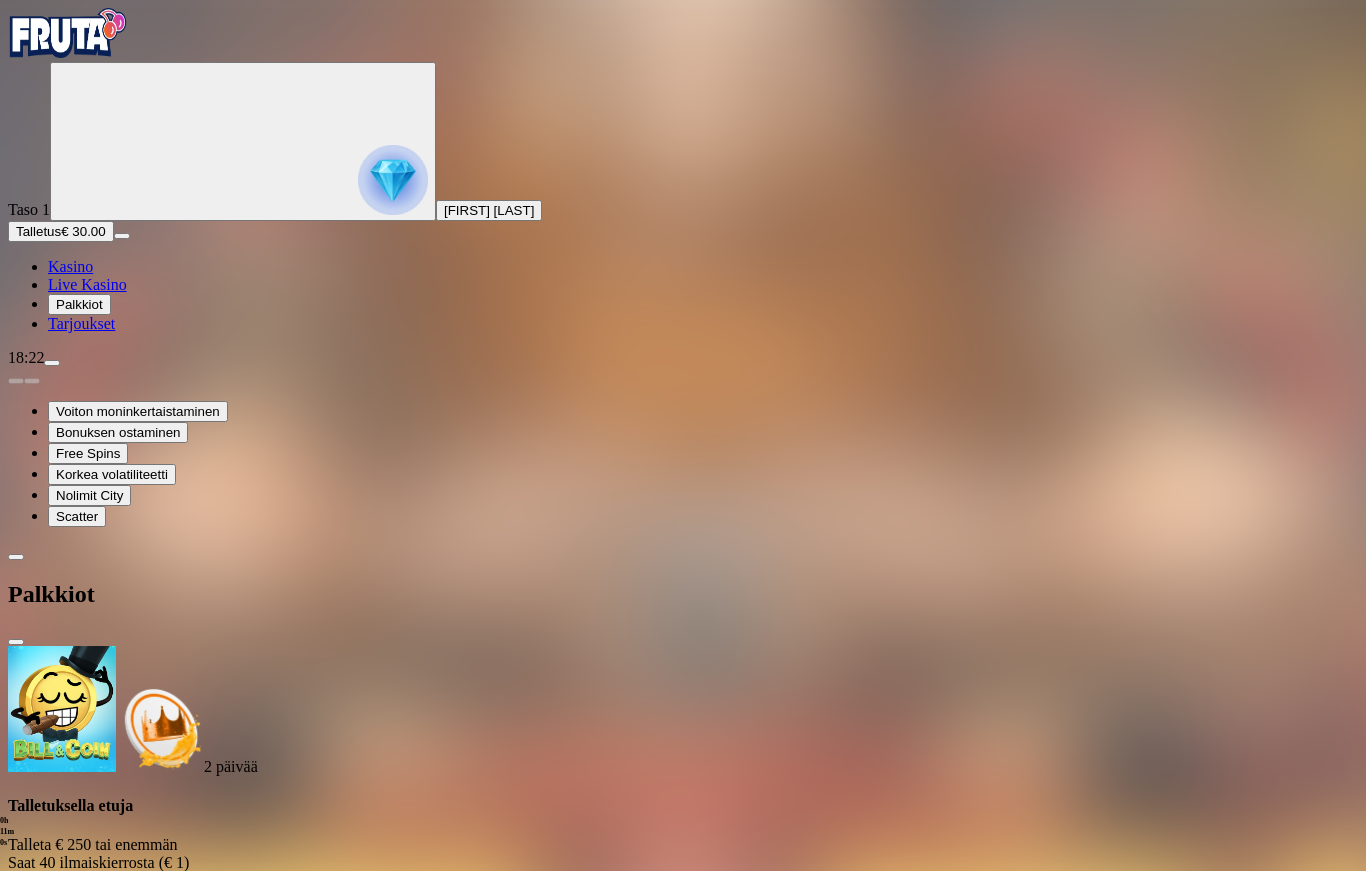 click at bounding box center (16, 642) 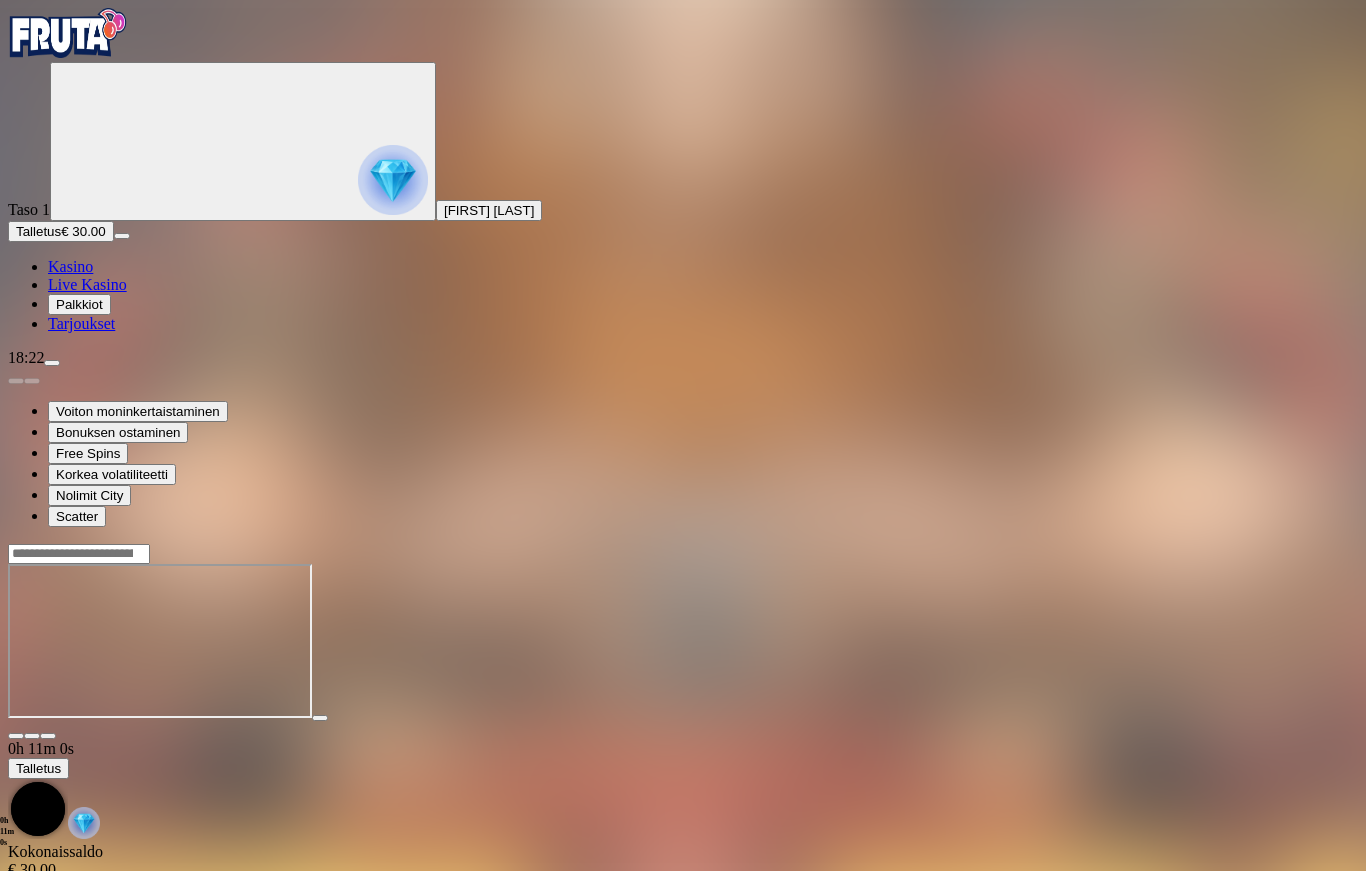 click at bounding box center (683, 553) 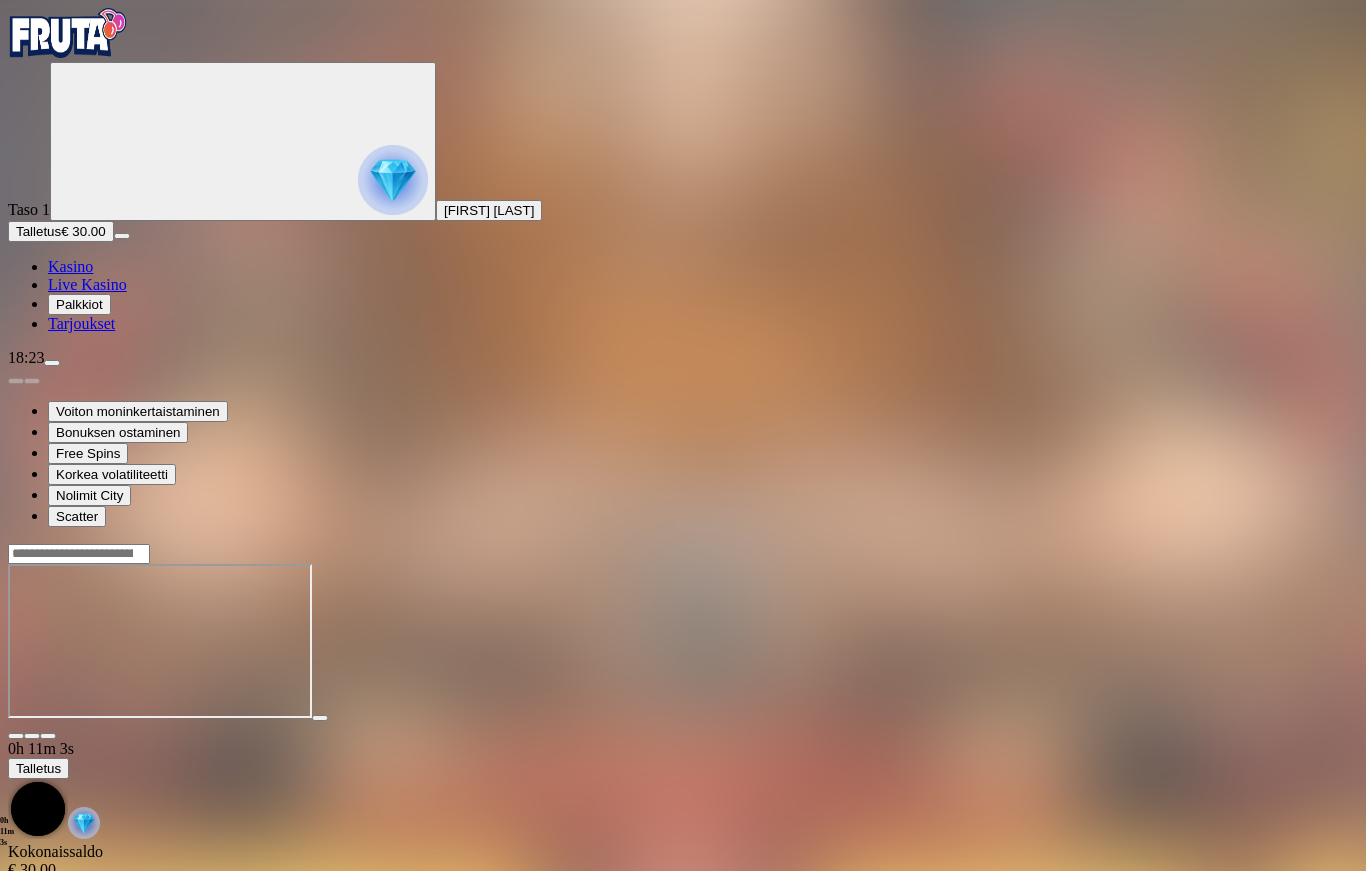 click on "[FIRST] [LAST]" at bounding box center (489, 210) 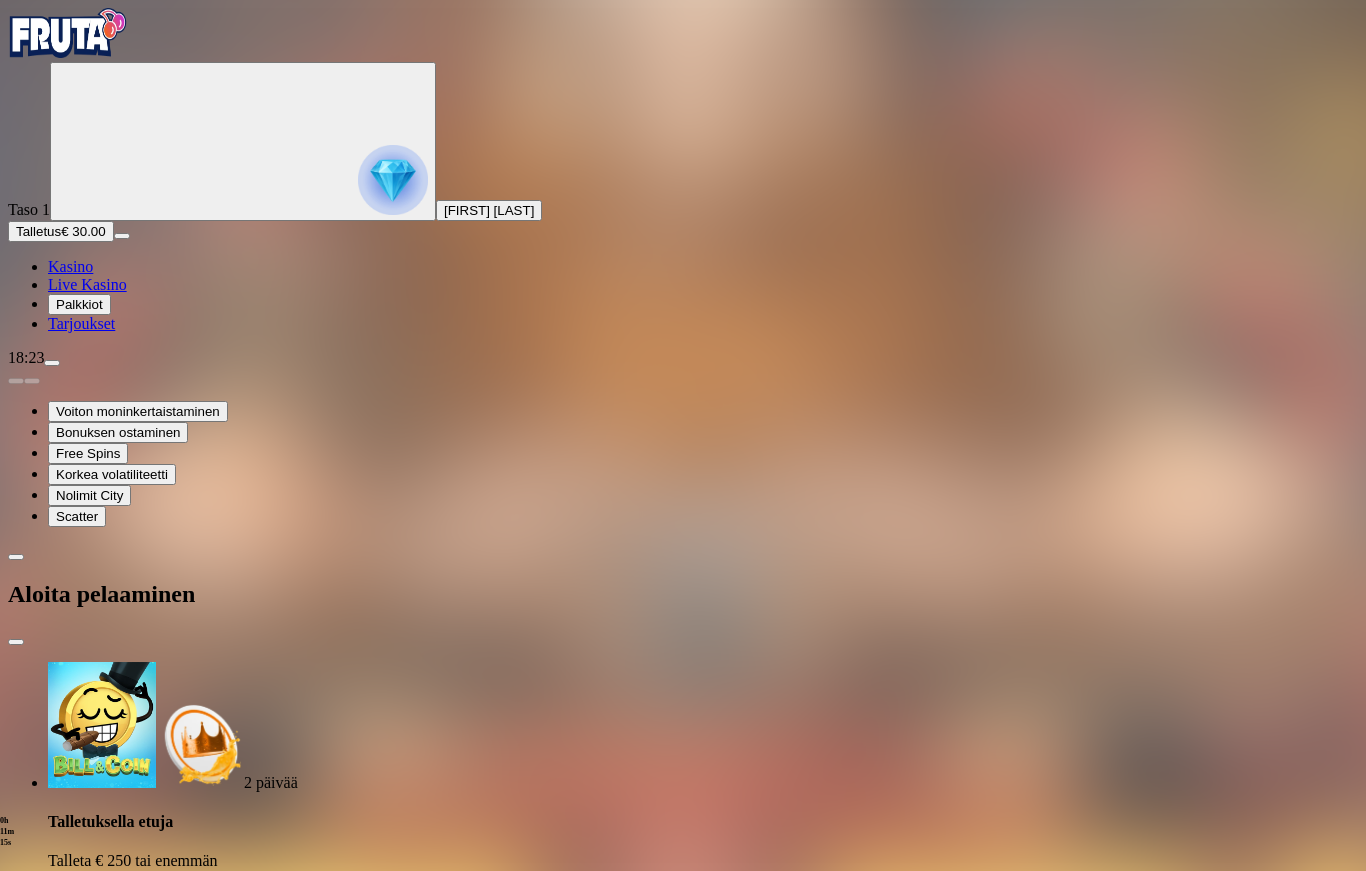 click on "Talletus" at bounding box center [38, 231] 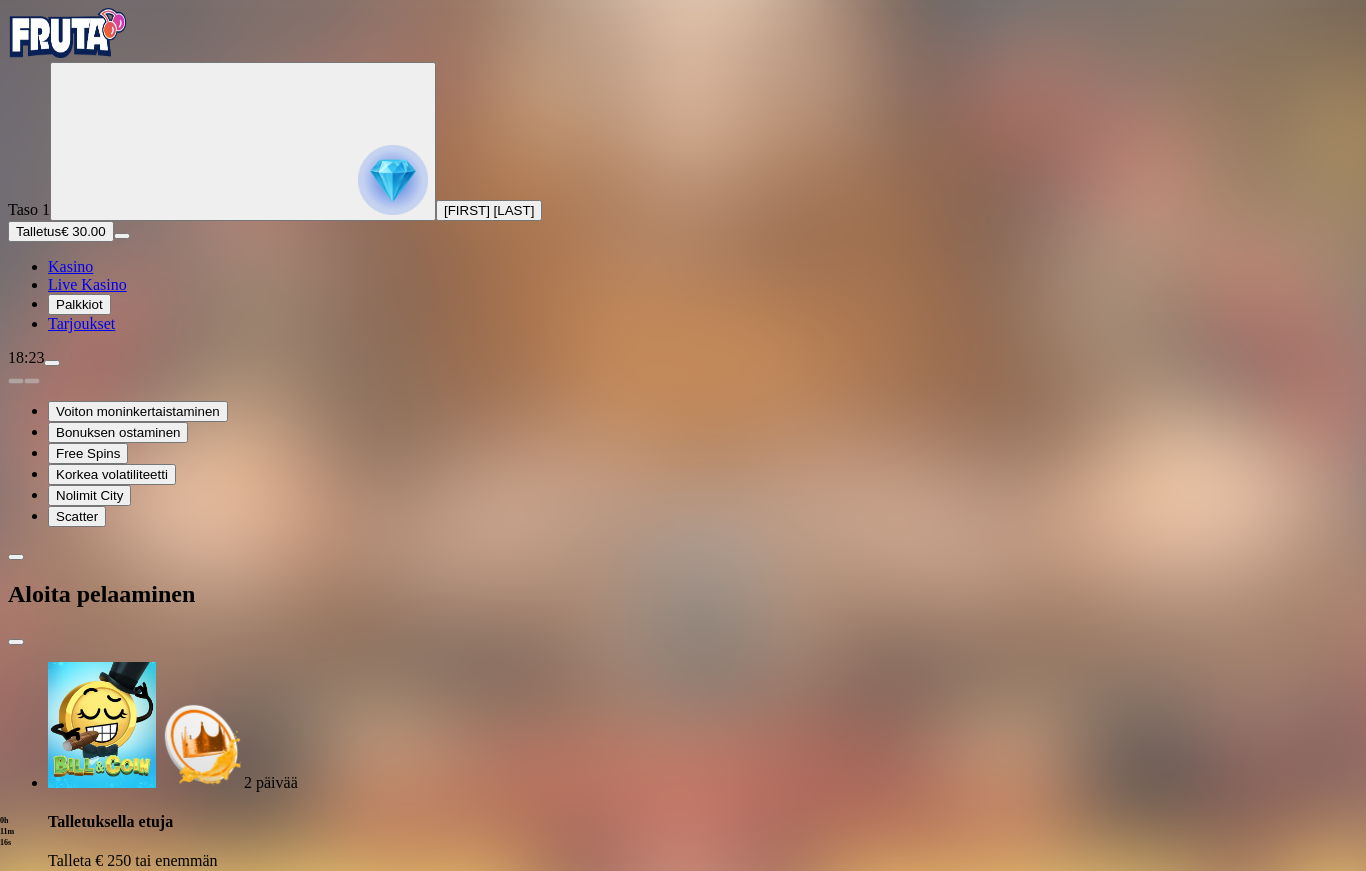 click on "[FIRST] [LAST]" at bounding box center (489, 210) 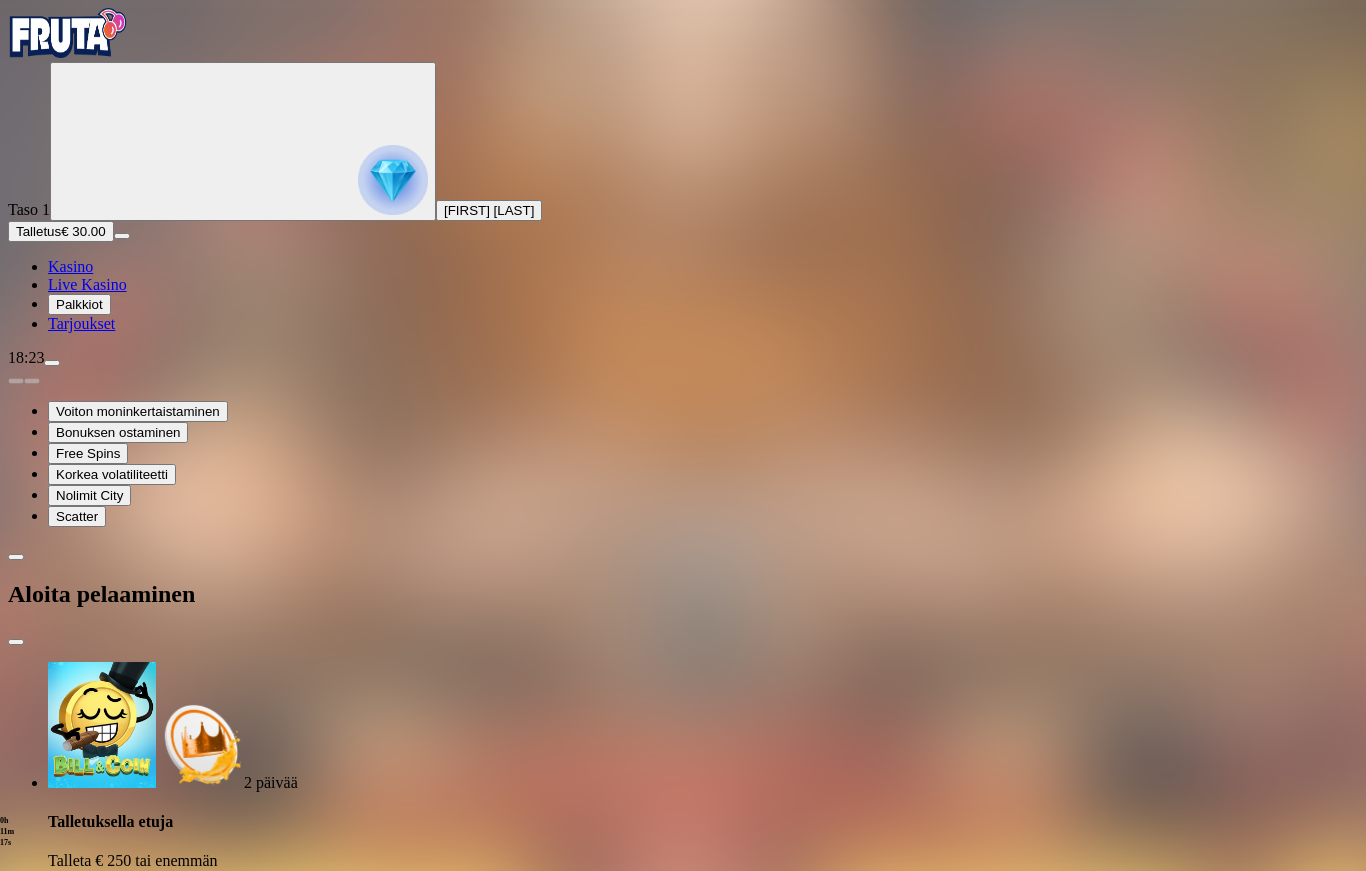 click at bounding box center [16, 642] 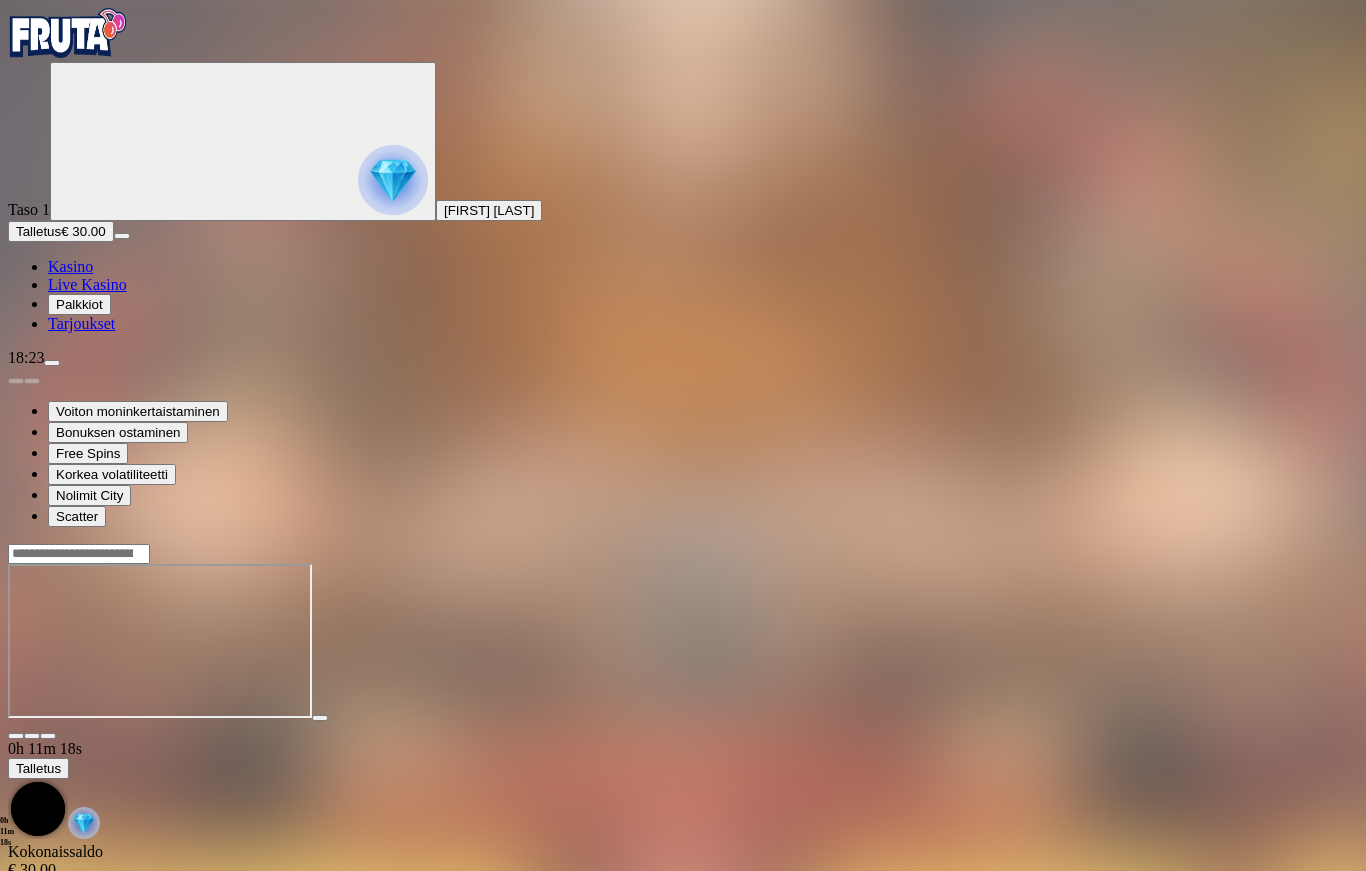click at bounding box center (683, 553) 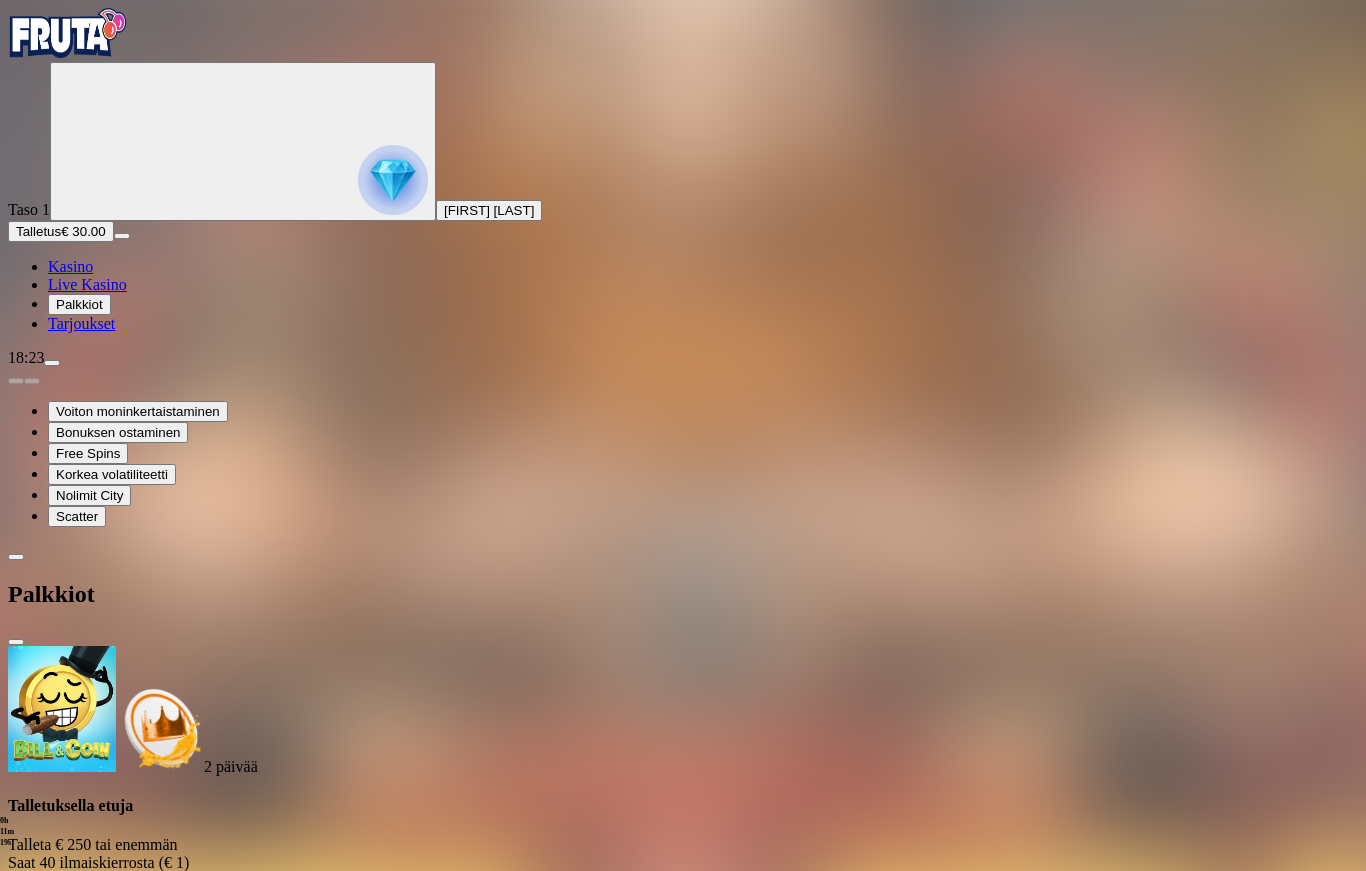 click on "Talletus" at bounding box center [38, 231] 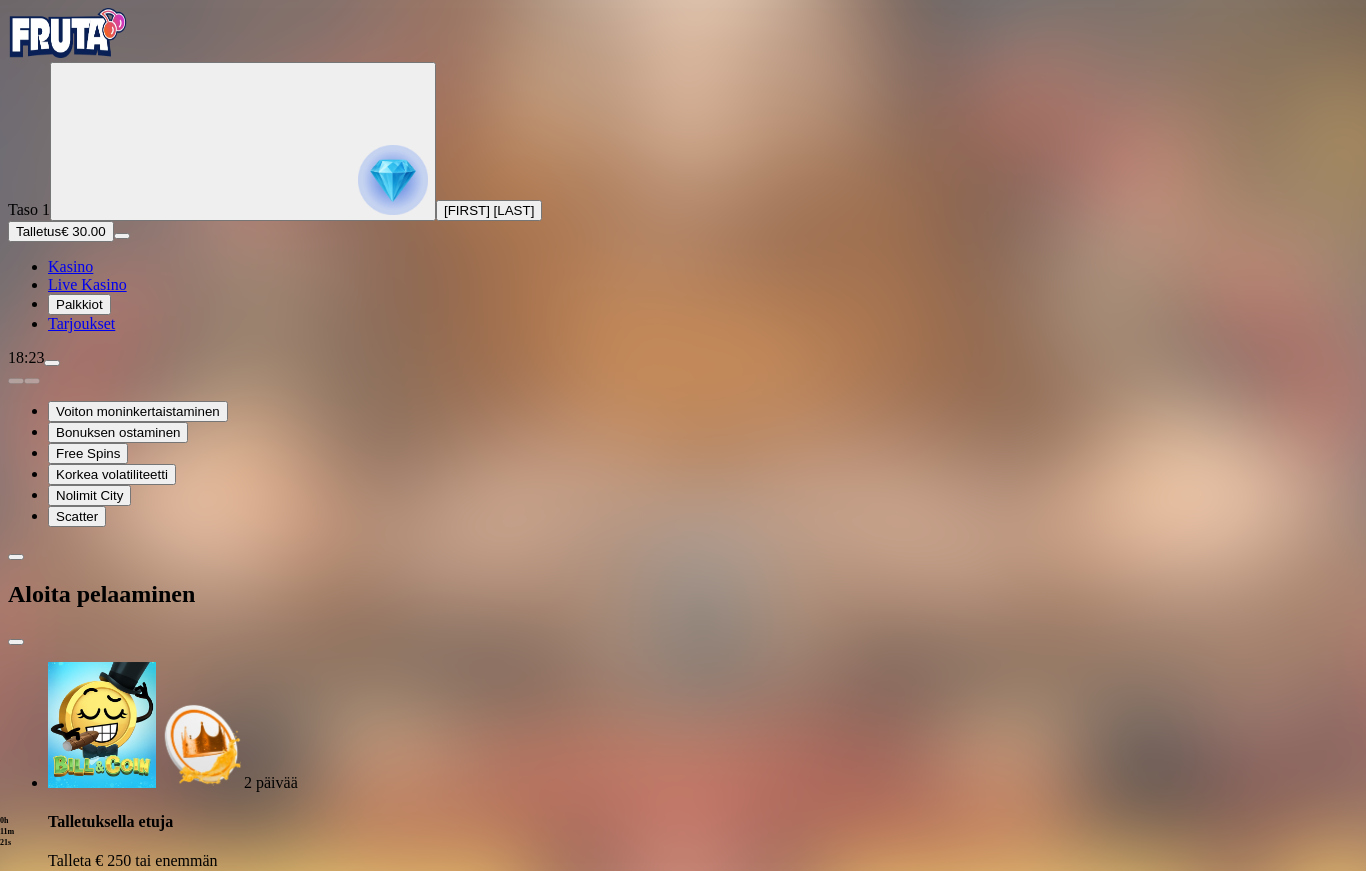 click at bounding box center (16, 642) 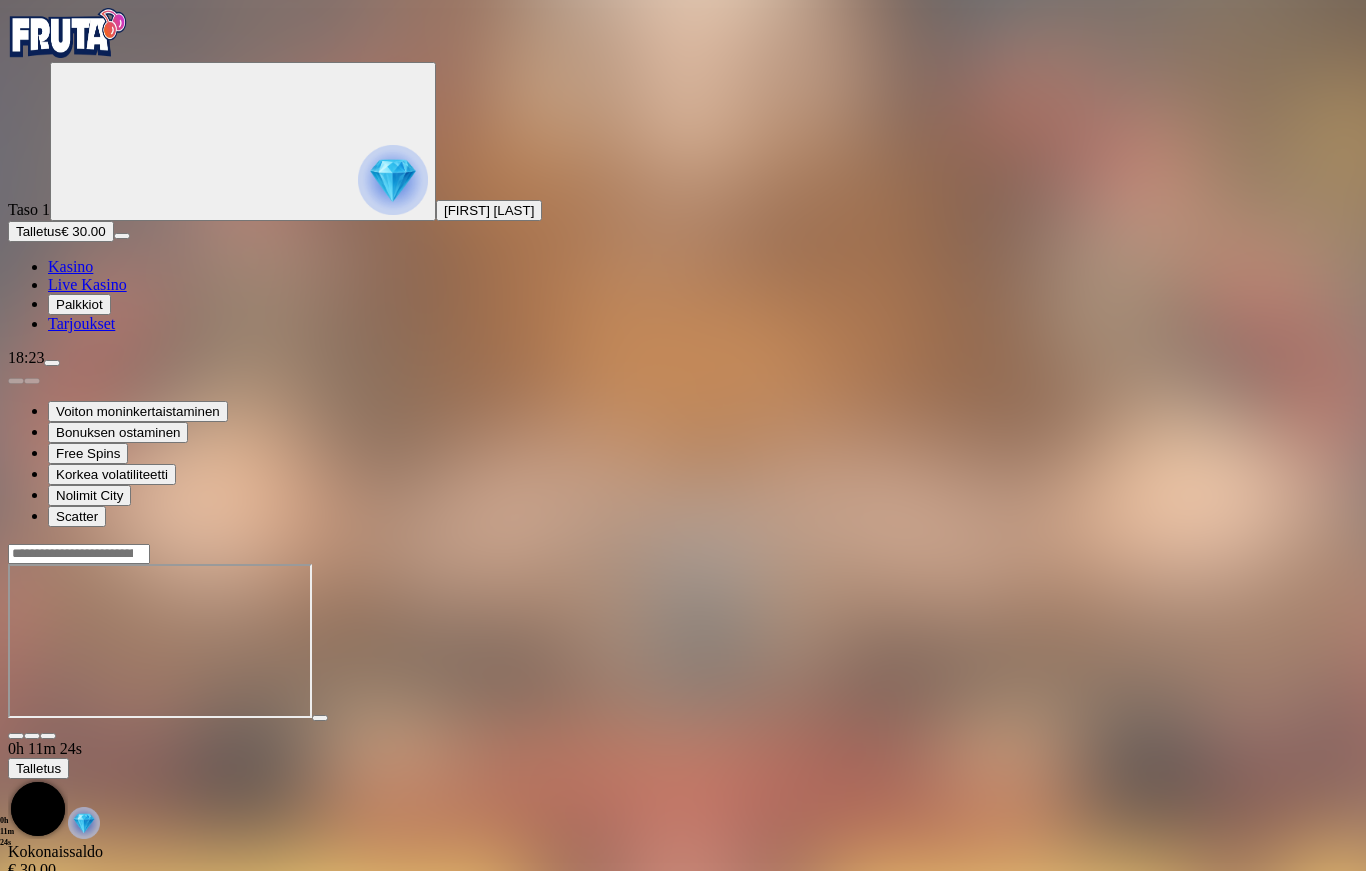 click on "Kasino" at bounding box center [70, 266] 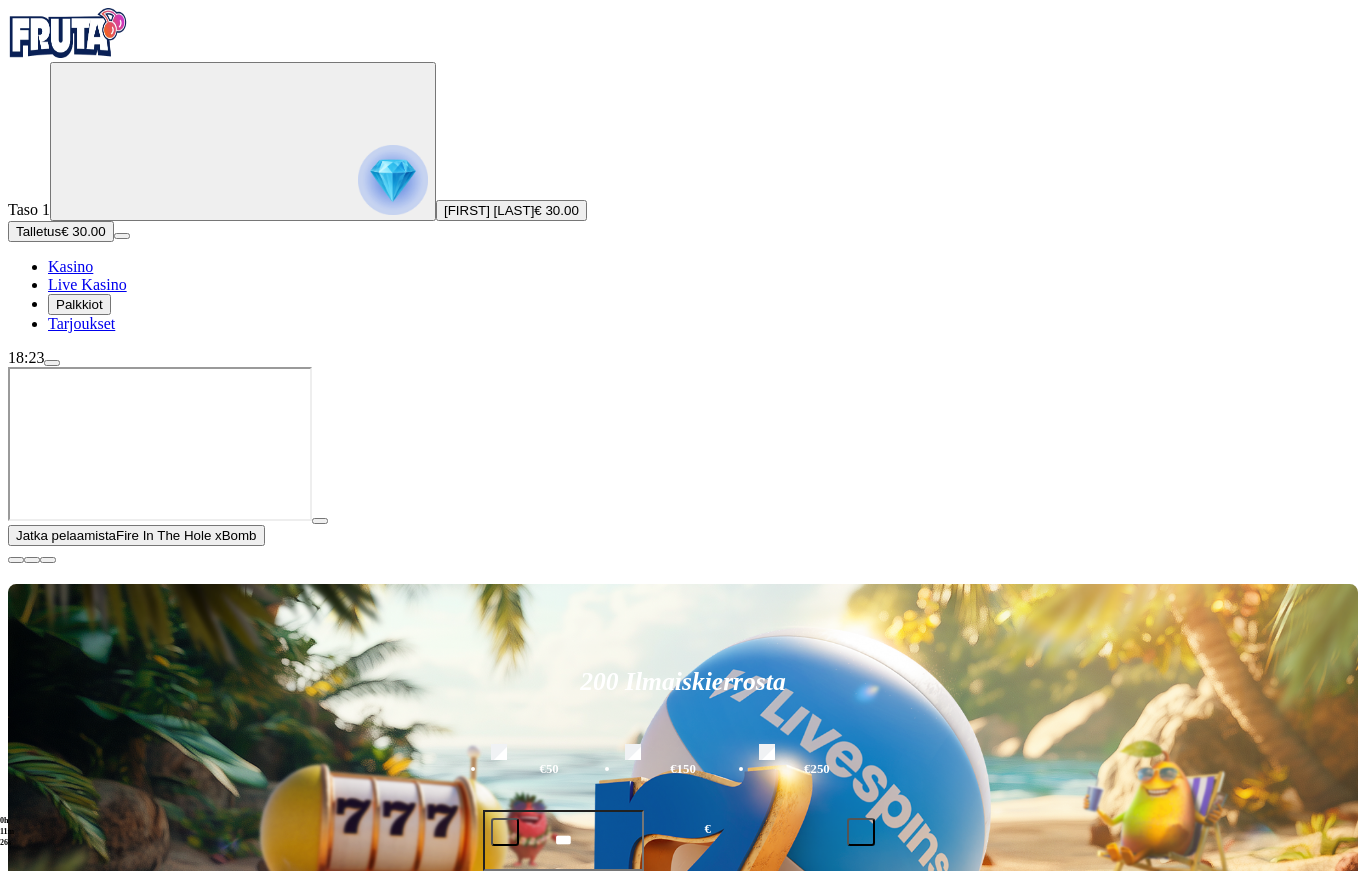 click at bounding box center [52, 363] 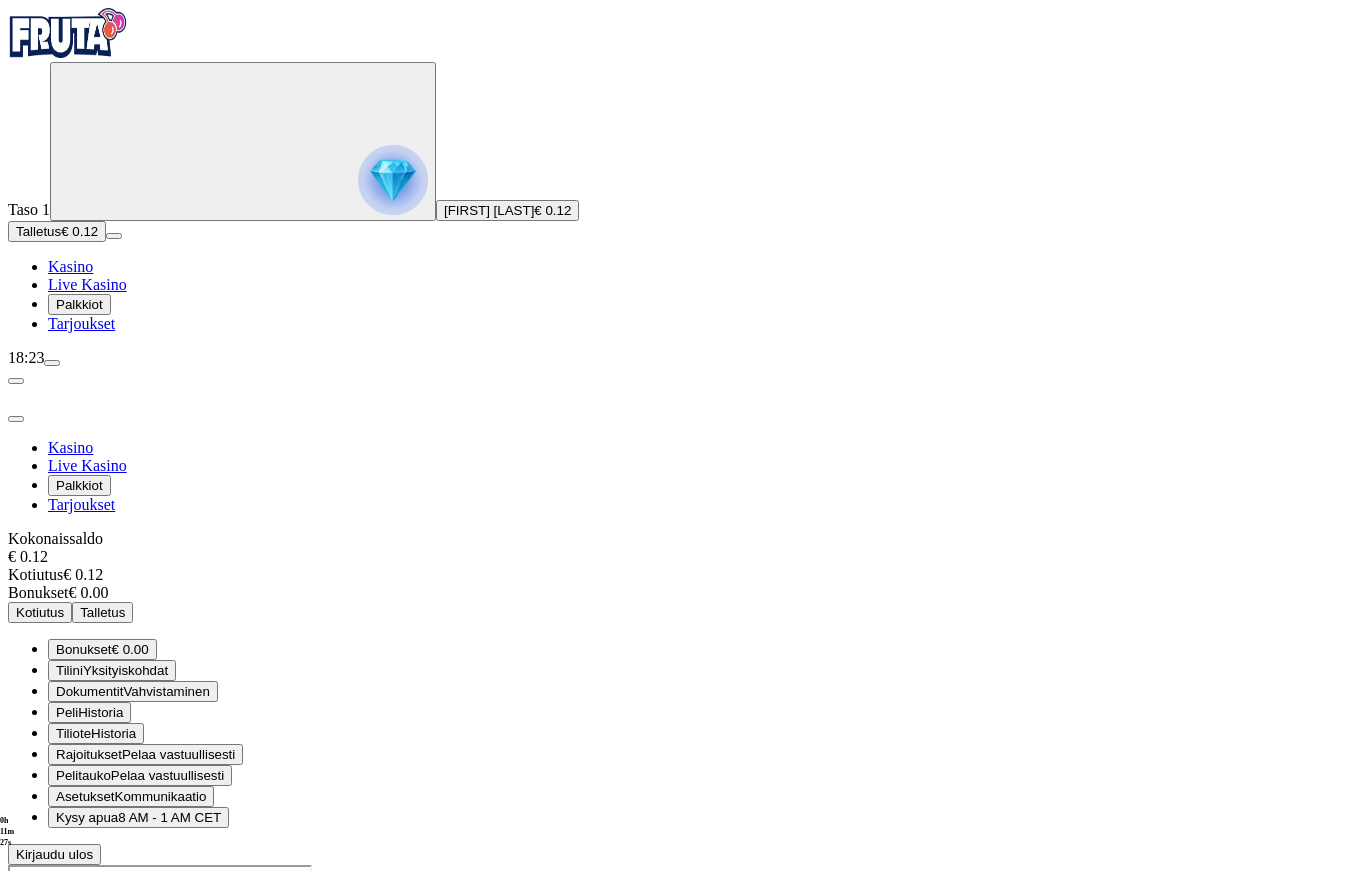 click at bounding box center [52, 363] 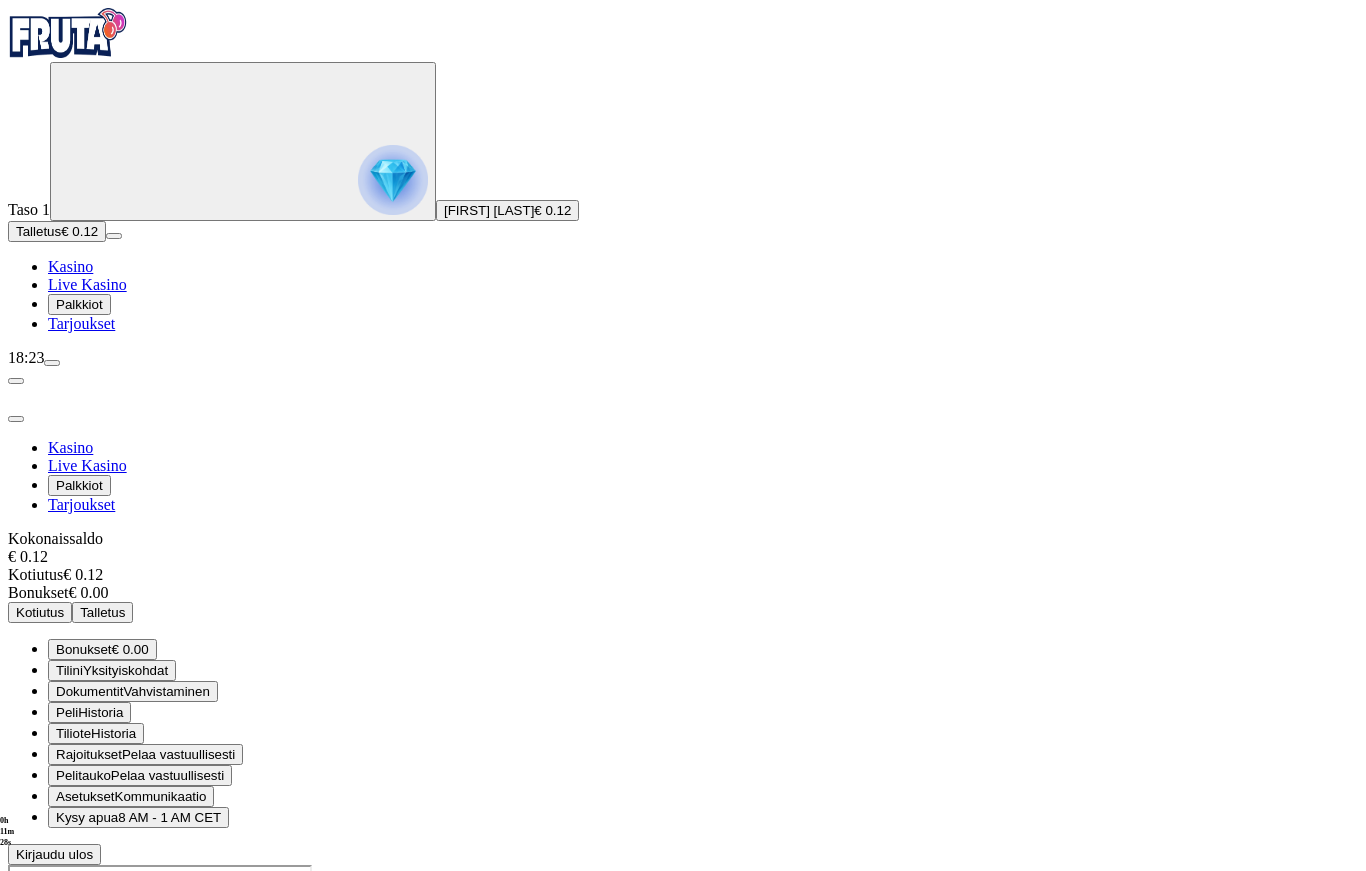 click on "Kirjaudu ulos" at bounding box center [54, 854] 